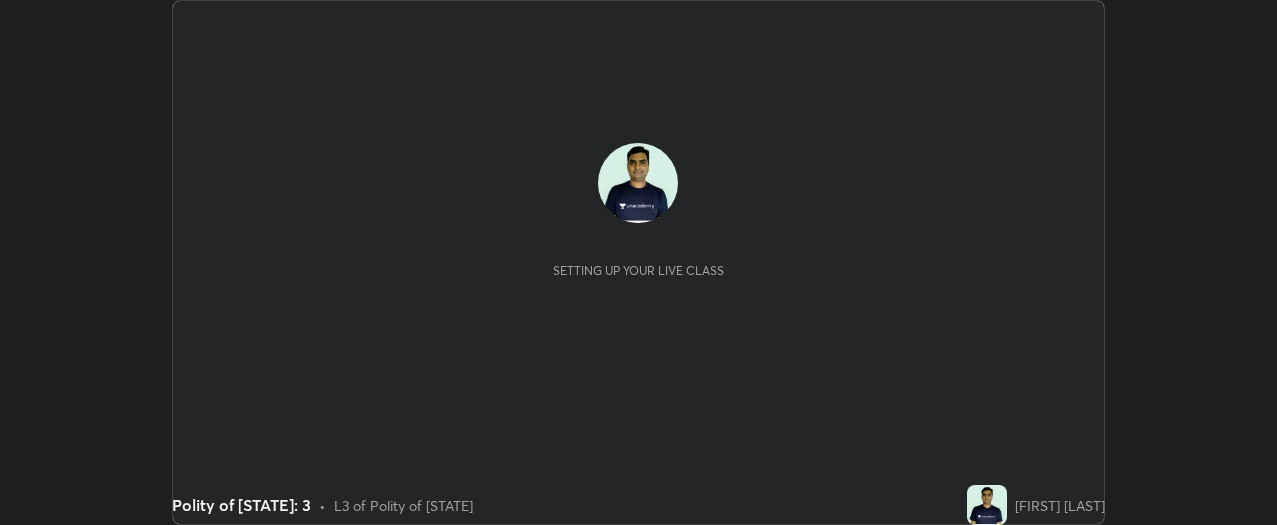 scroll, scrollTop: 0, scrollLeft: 0, axis: both 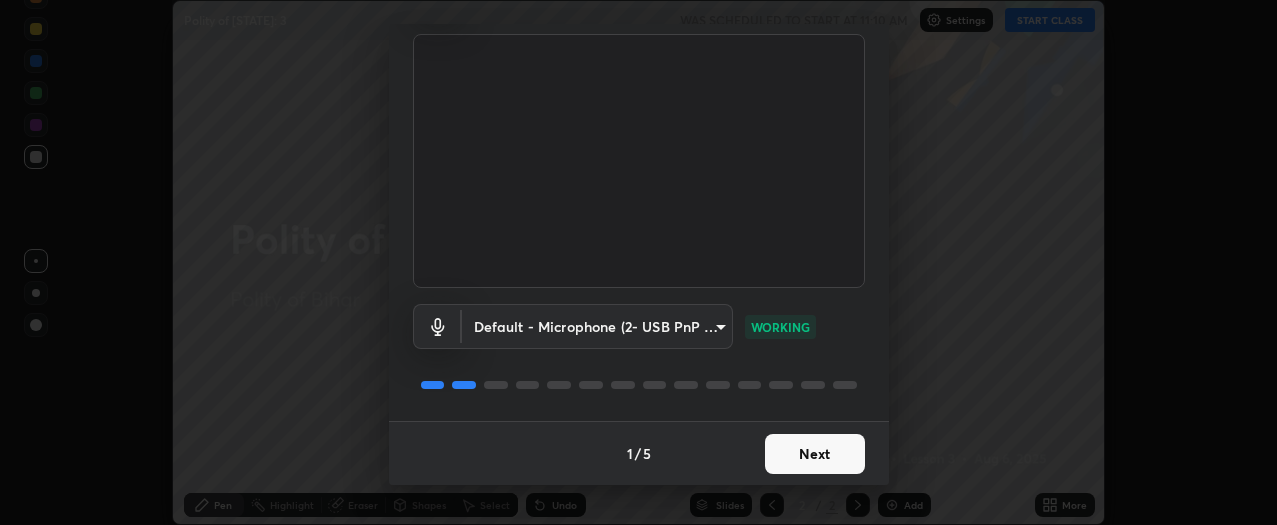 click on "Next" at bounding box center (815, 454) 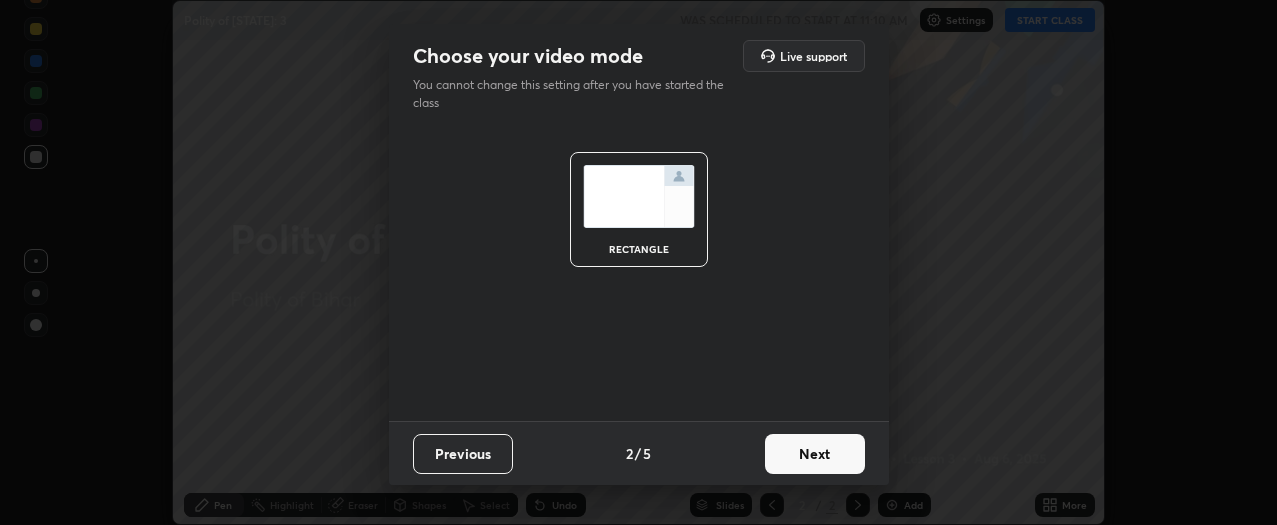 scroll, scrollTop: 0, scrollLeft: 0, axis: both 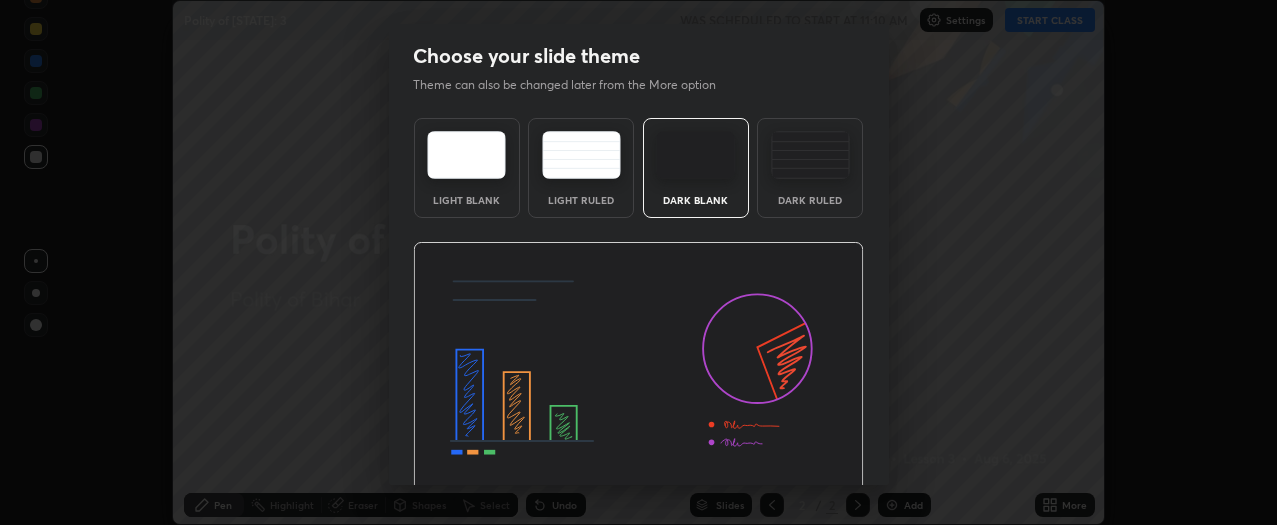 click at bounding box center (638, 369) 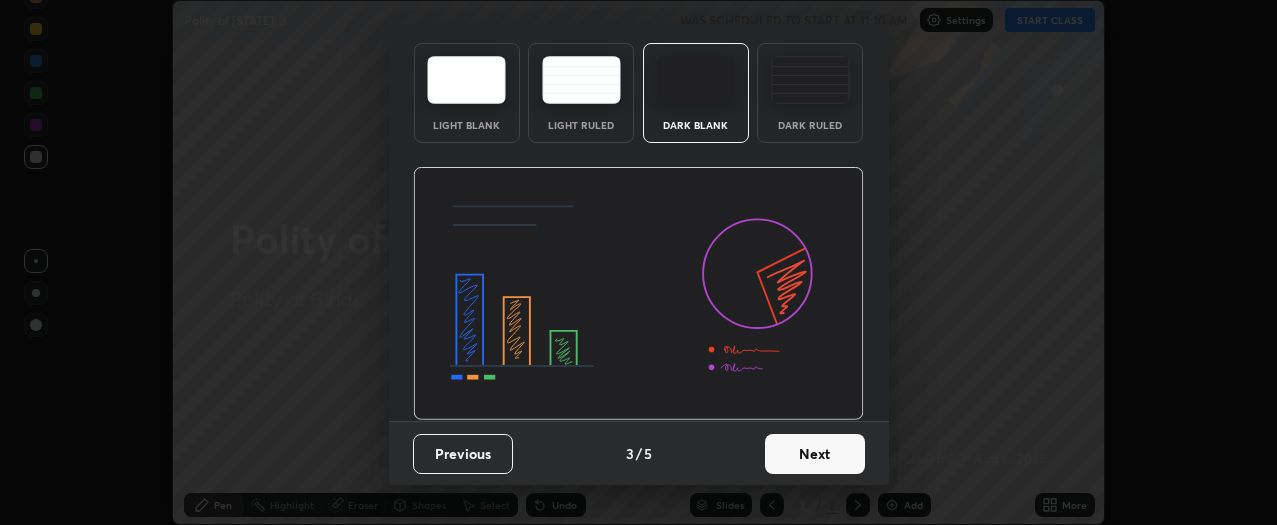 click on "Next" at bounding box center [815, 454] 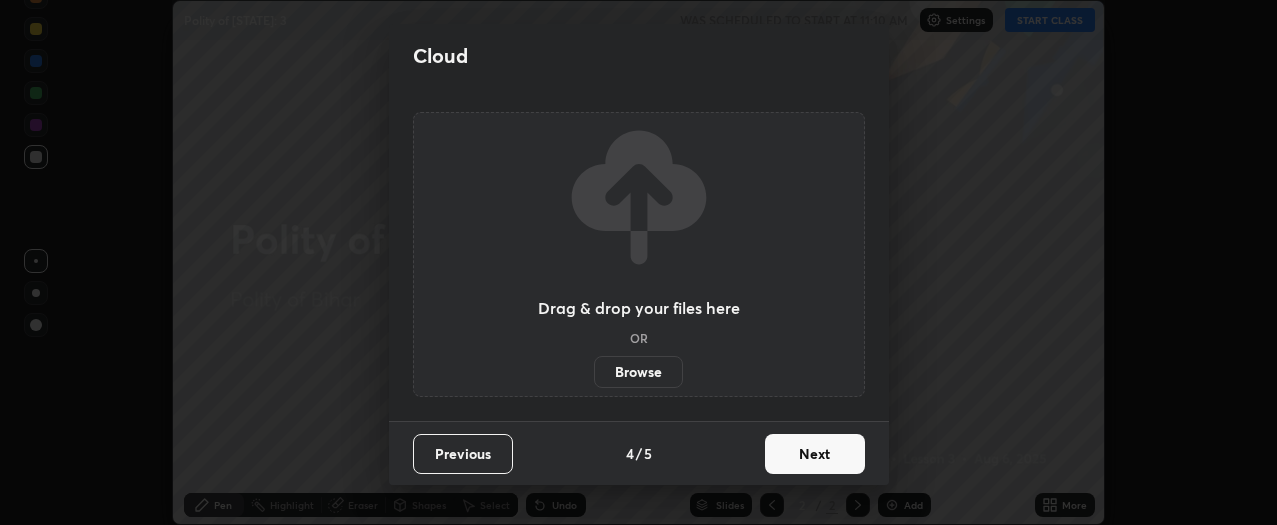click on "Next" at bounding box center [815, 454] 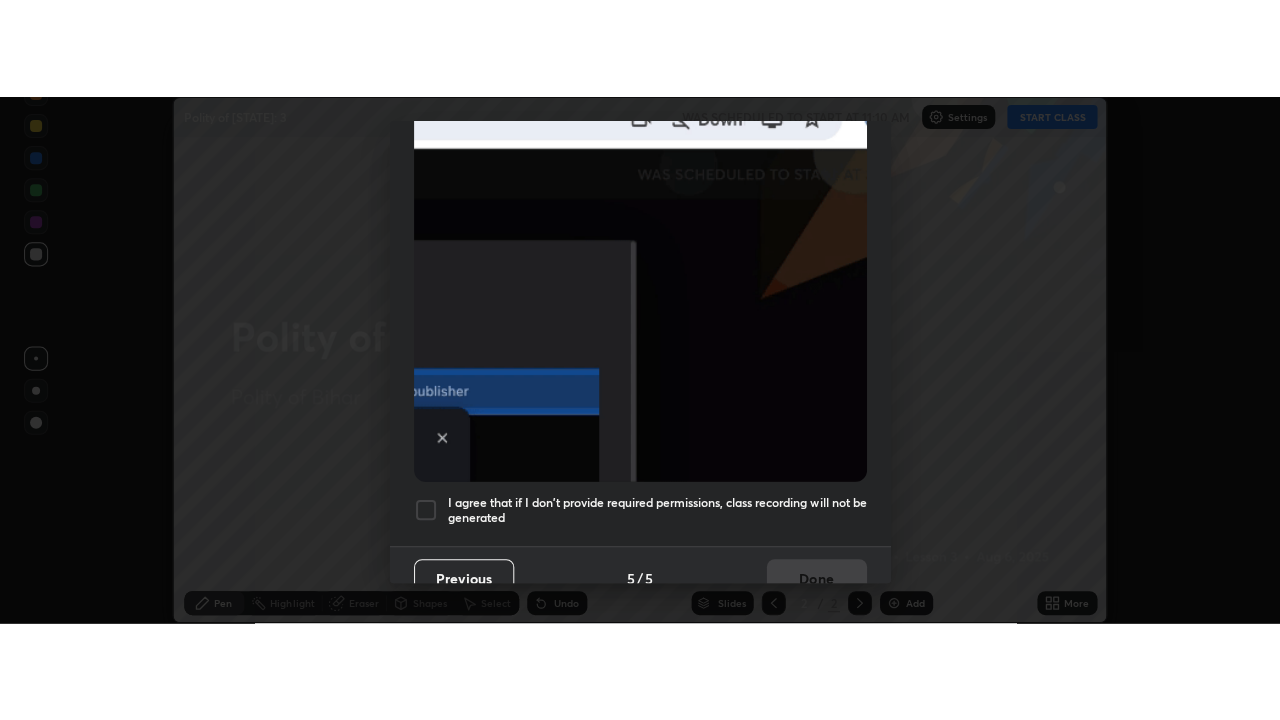 scroll, scrollTop: 539, scrollLeft: 0, axis: vertical 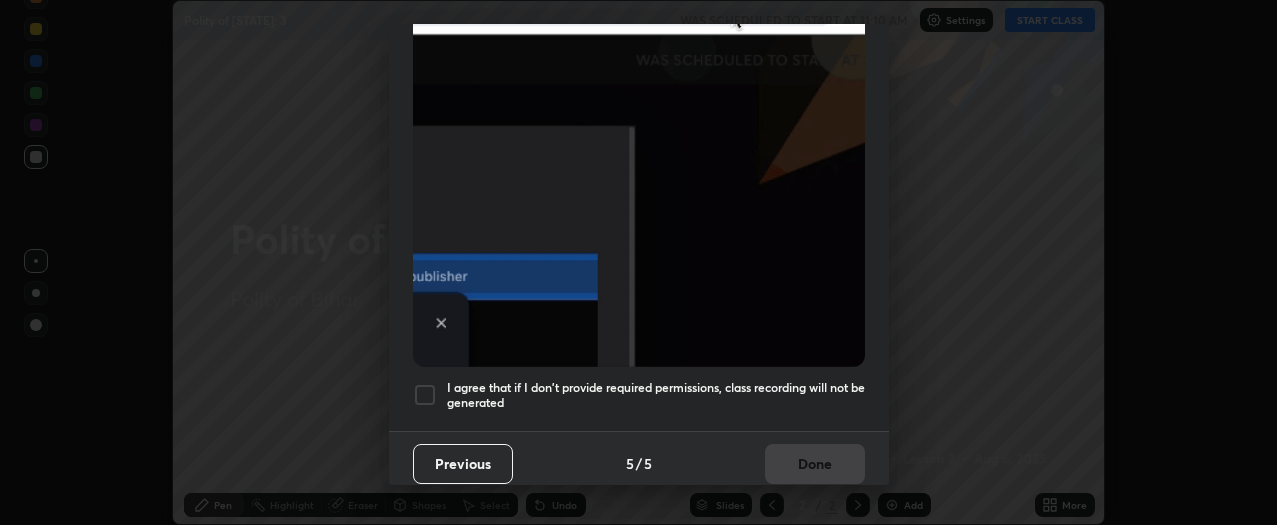 click on "I agree that if I don't provide required permissions, class recording will not be generated" at bounding box center (639, 395) 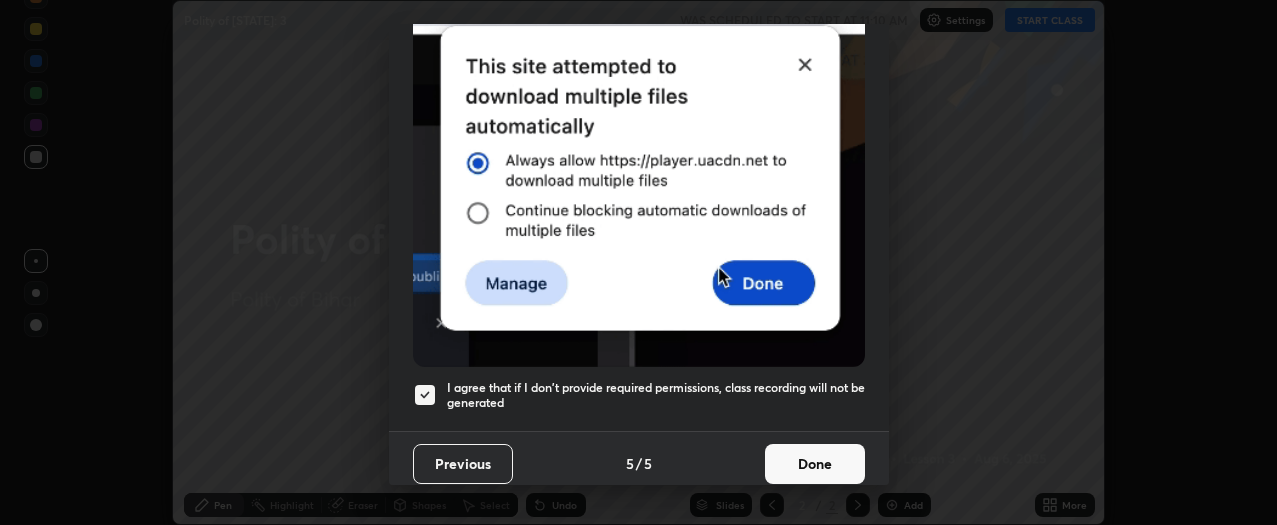 click on "Done" at bounding box center (815, 464) 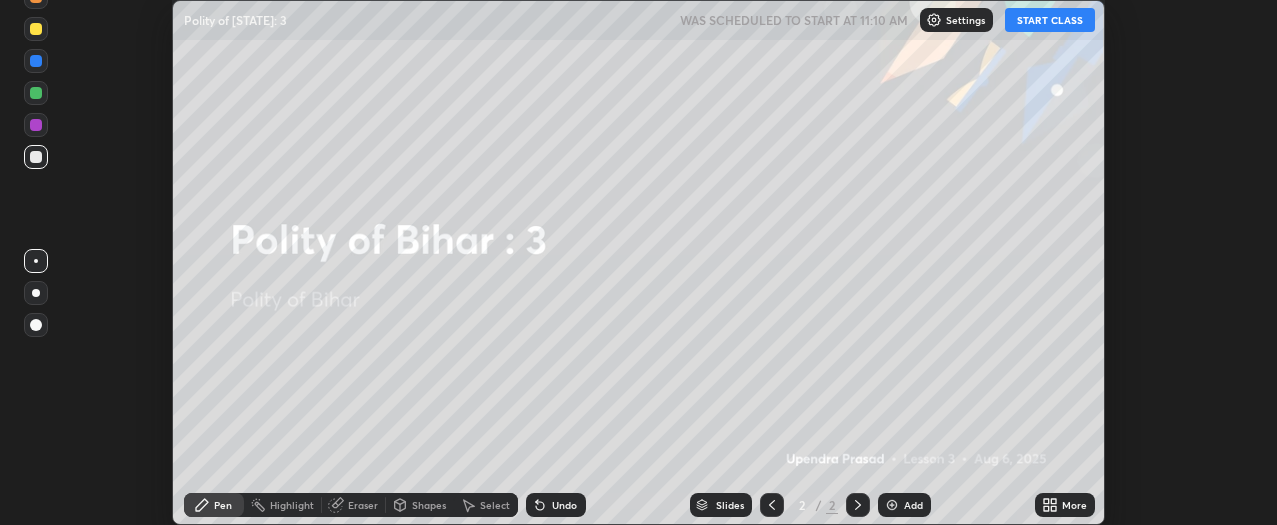 click 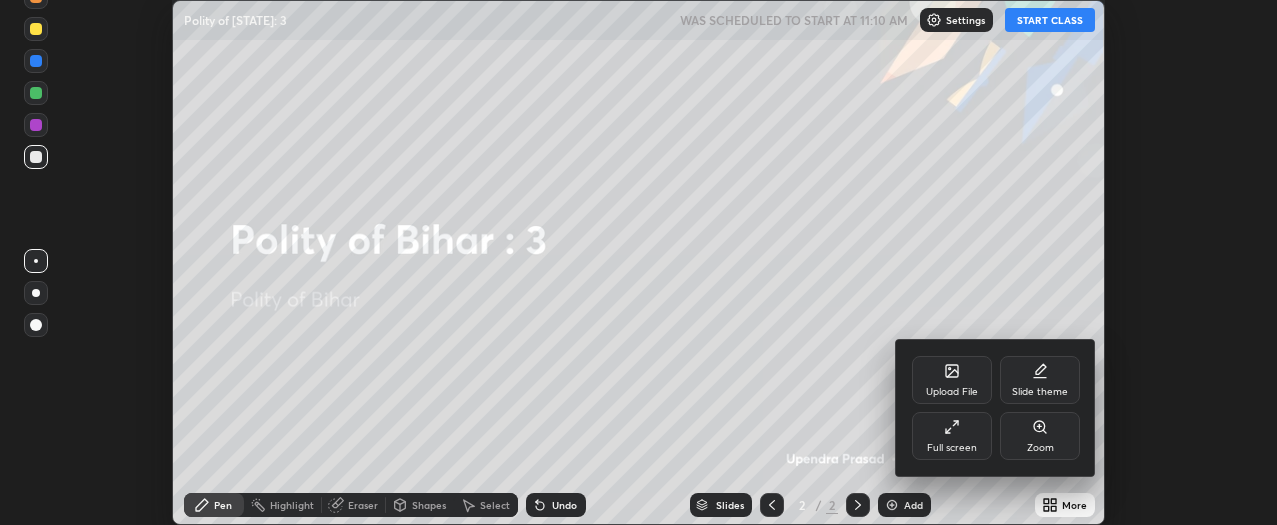 click on "Full screen" at bounding box center [952, 436] 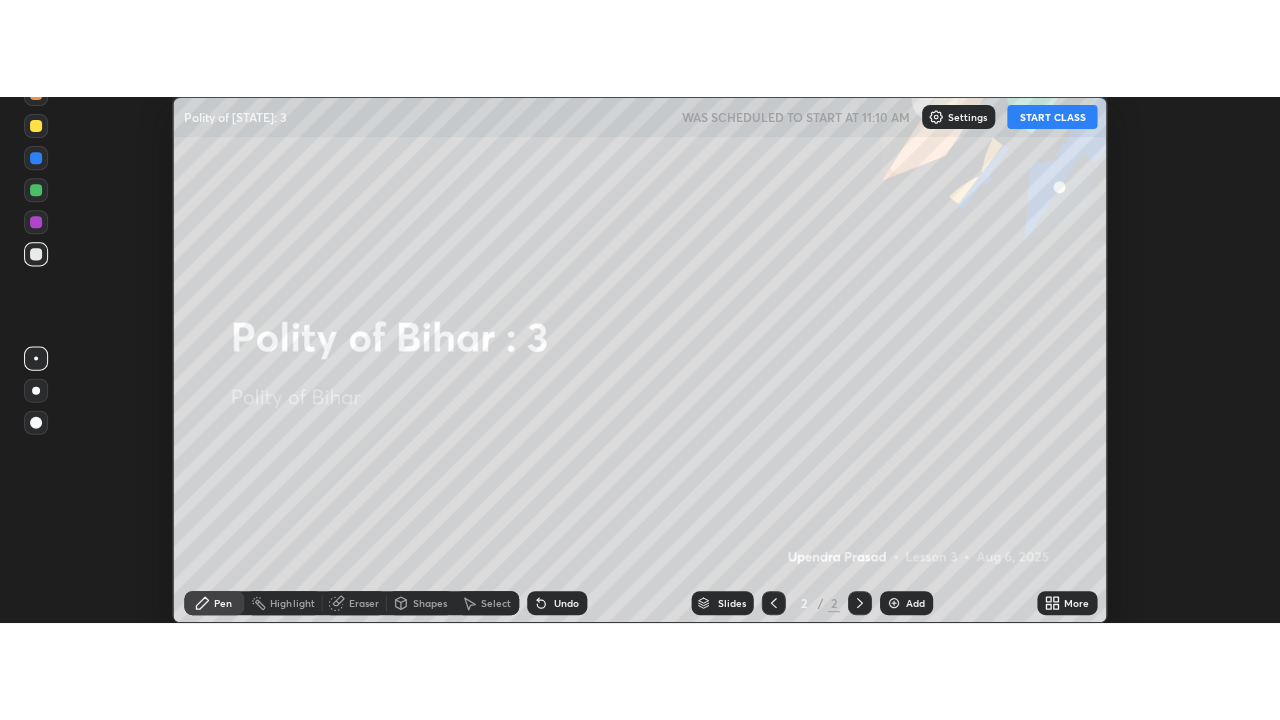 scroll, scrollTop: 99280, scrollLeft: 98720, axis: both 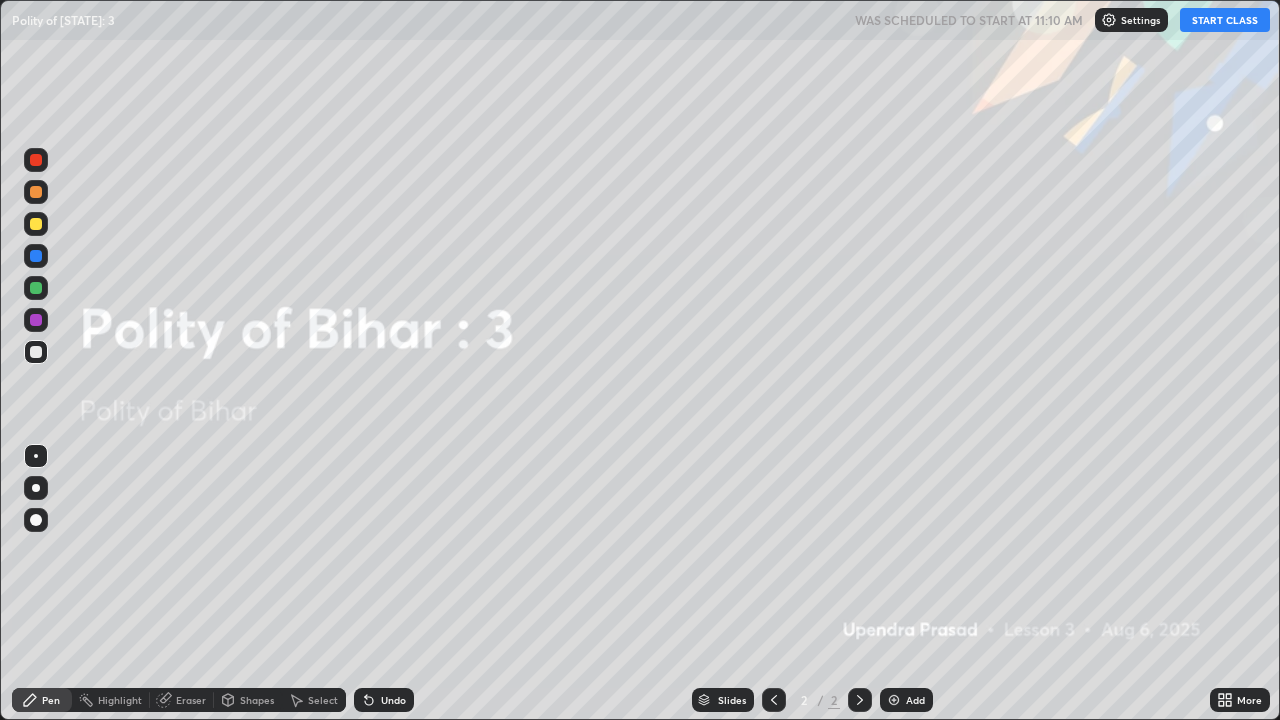click on "START CLASS" at bounding box center [1225, 20] 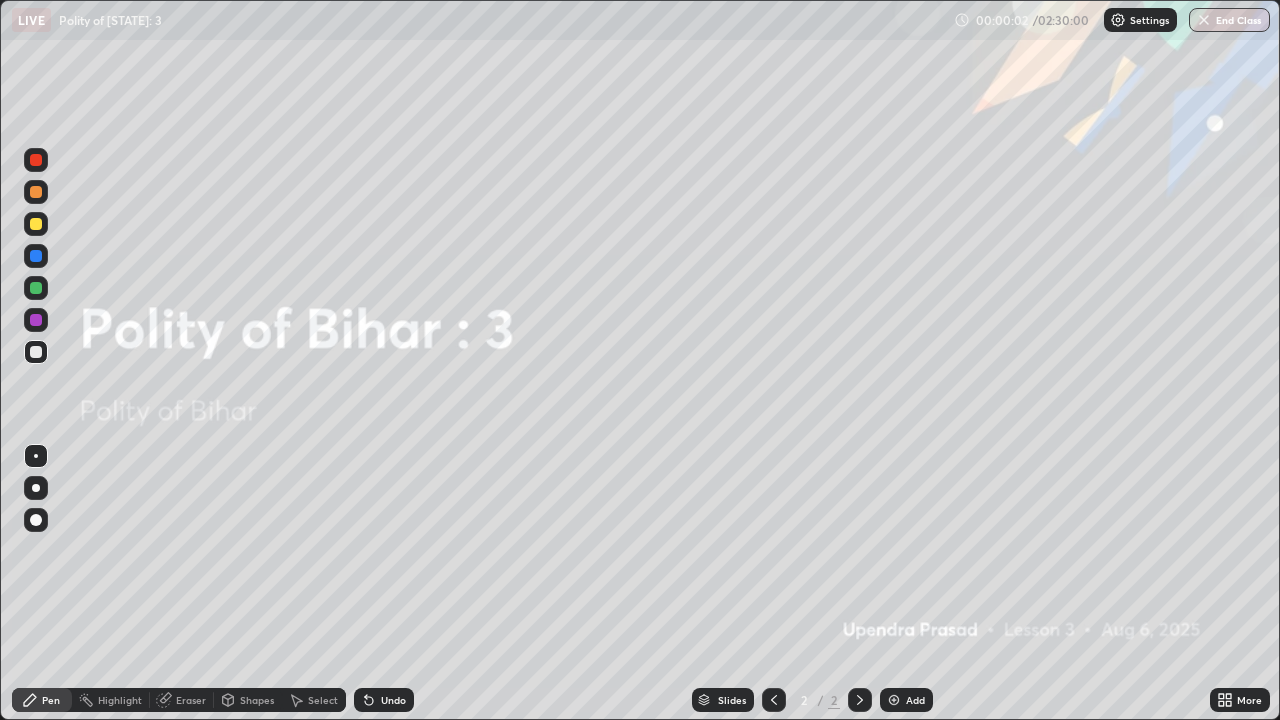 click 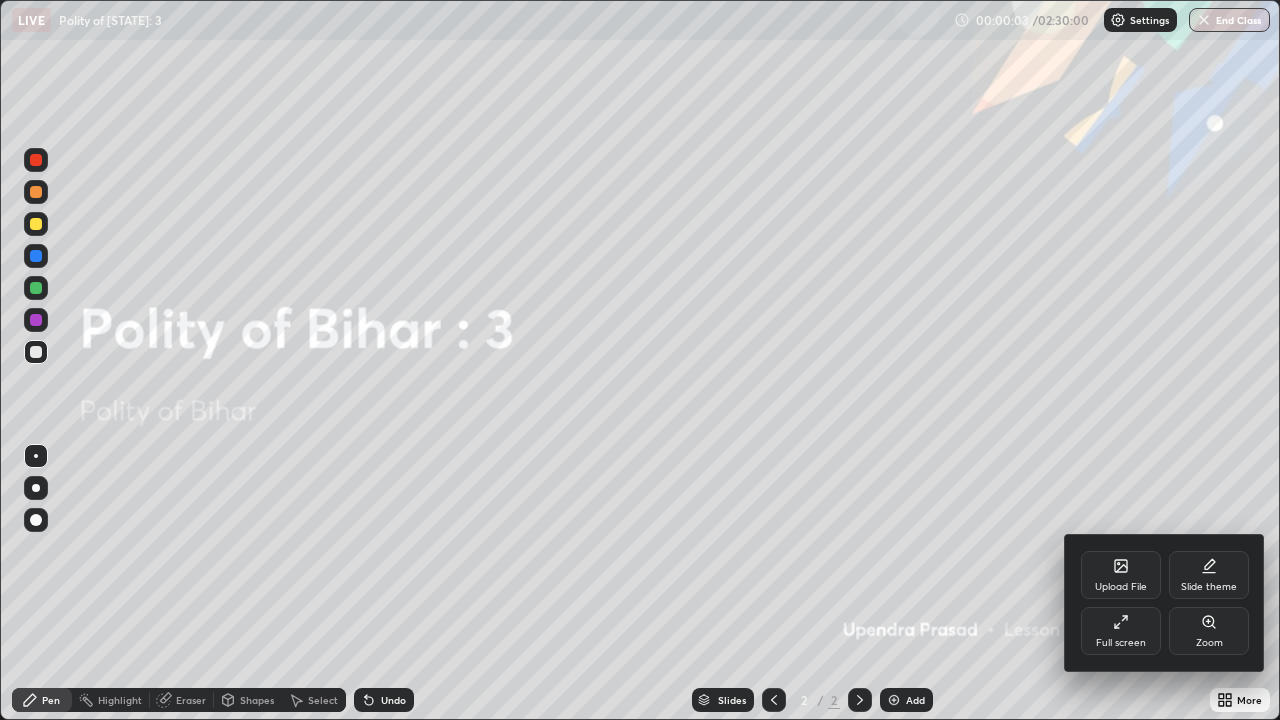 click on "Upload File" at bounding box center (1121, 575) 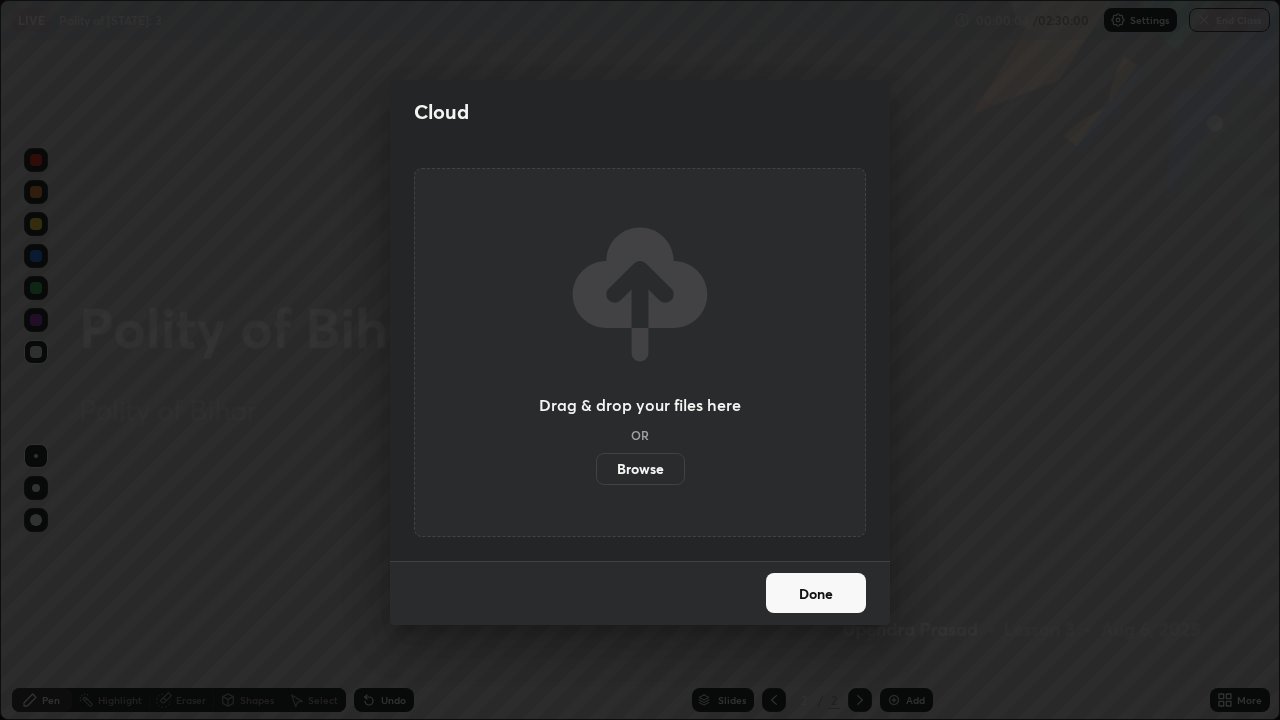 click on "Browse" at bounding box center (640, 469) 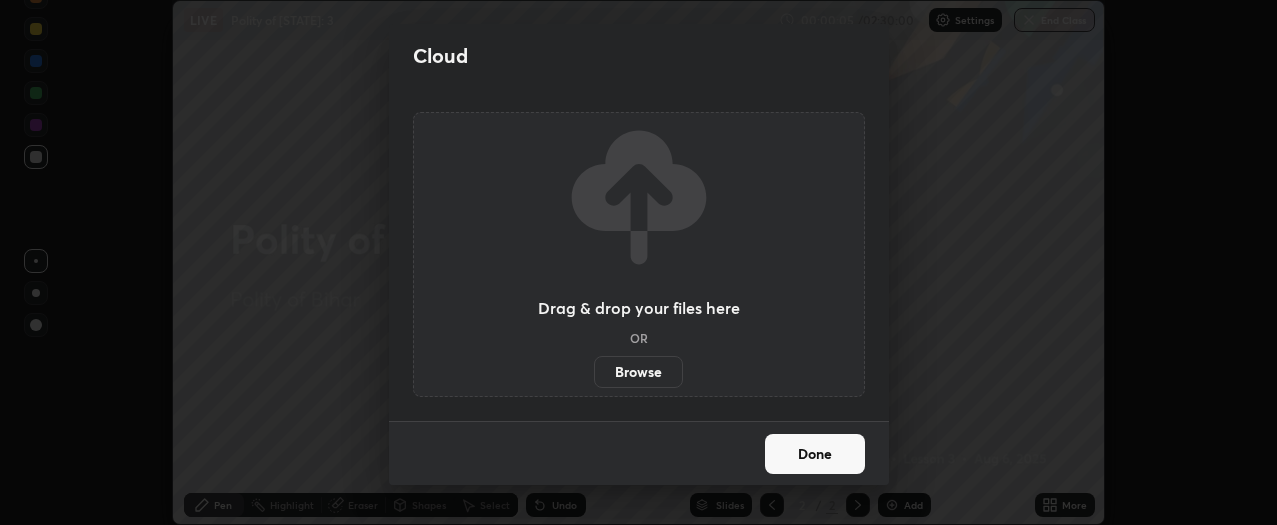 scroll, scrollTop: 525, scrollLeft: 1277, axis: both 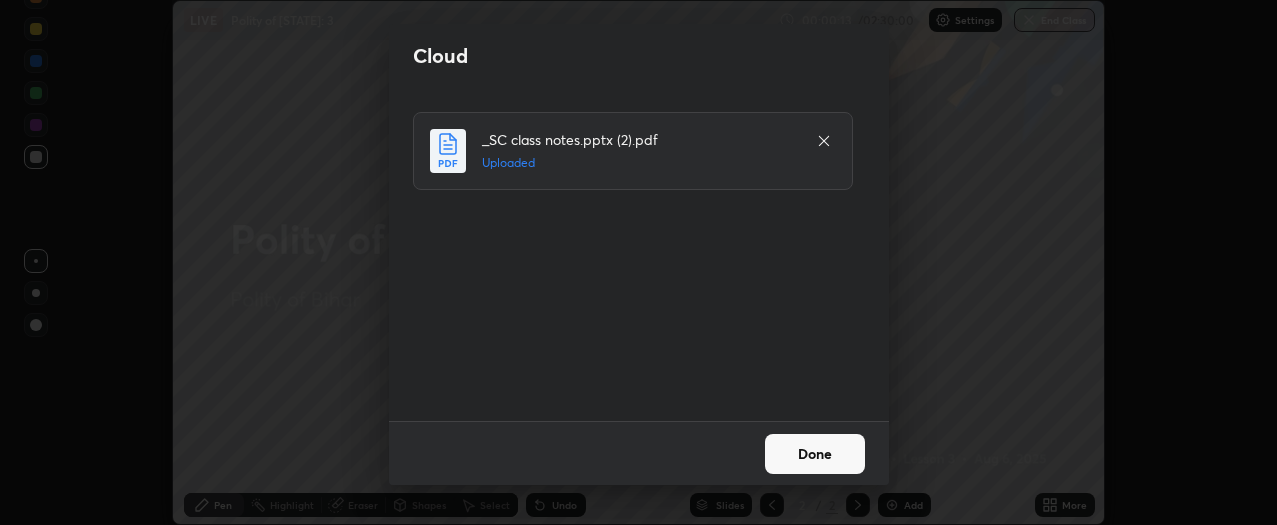 click on "Done" at bounding box center [815, 454] 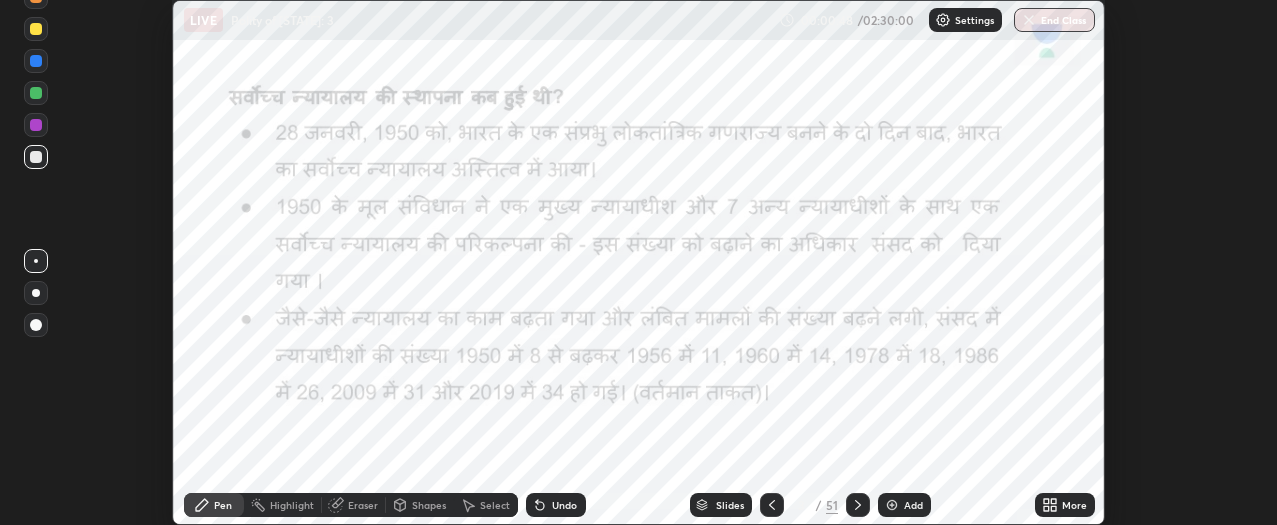 click 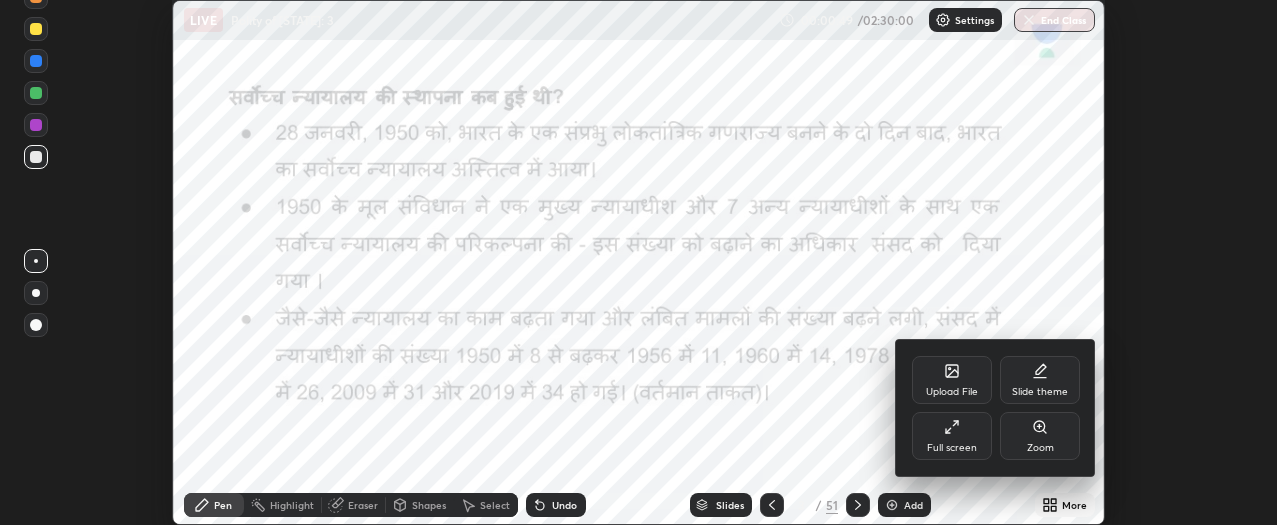 click 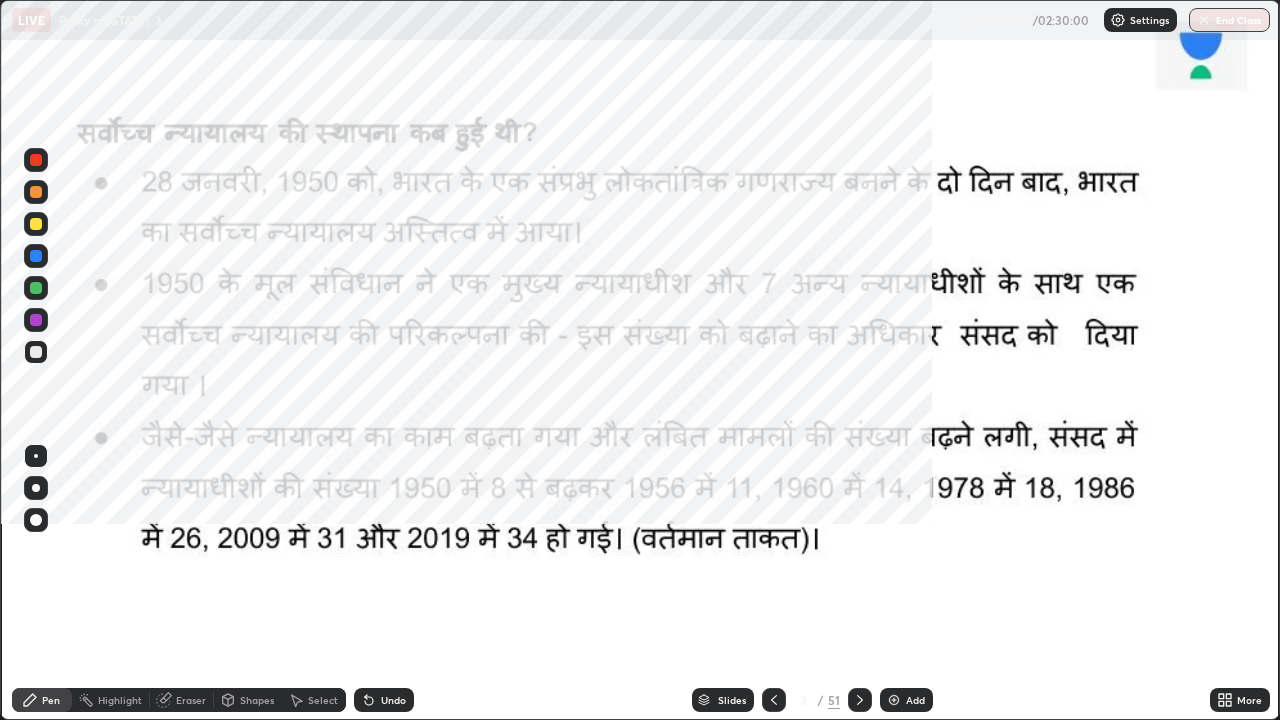 scroll, scrollTop: 99280, scrollLeft: 98720, axis: both 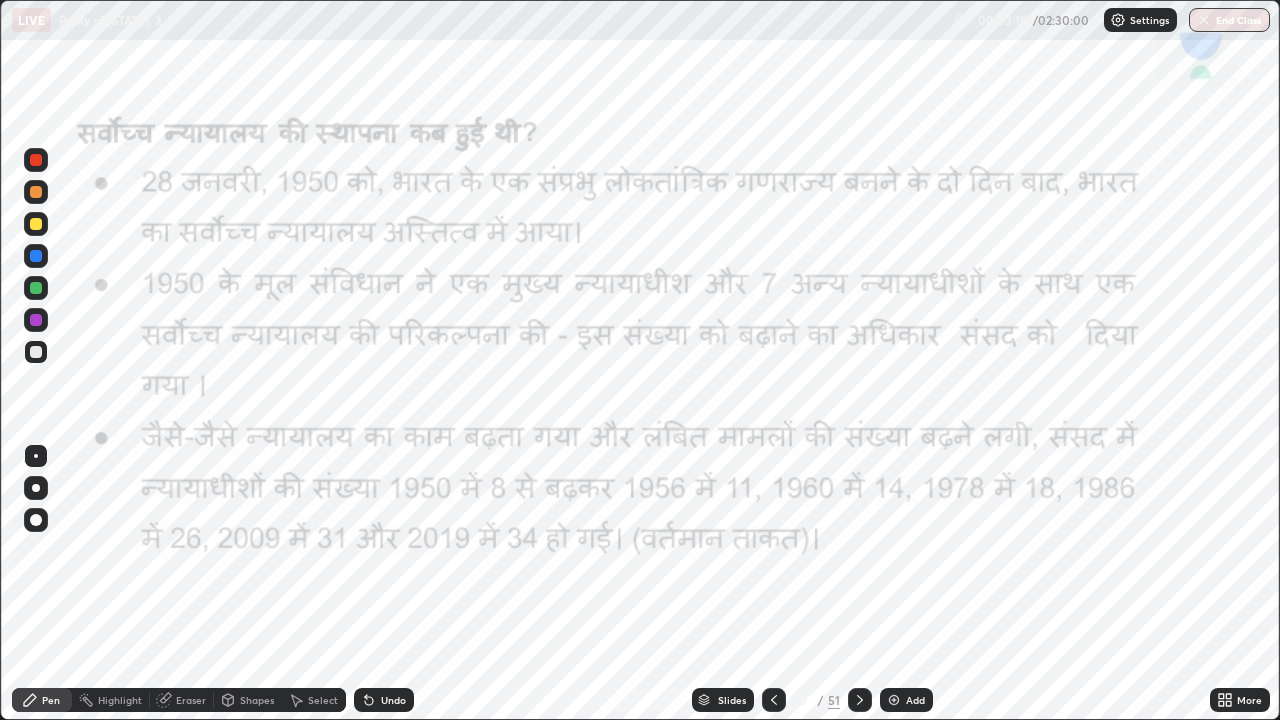 click 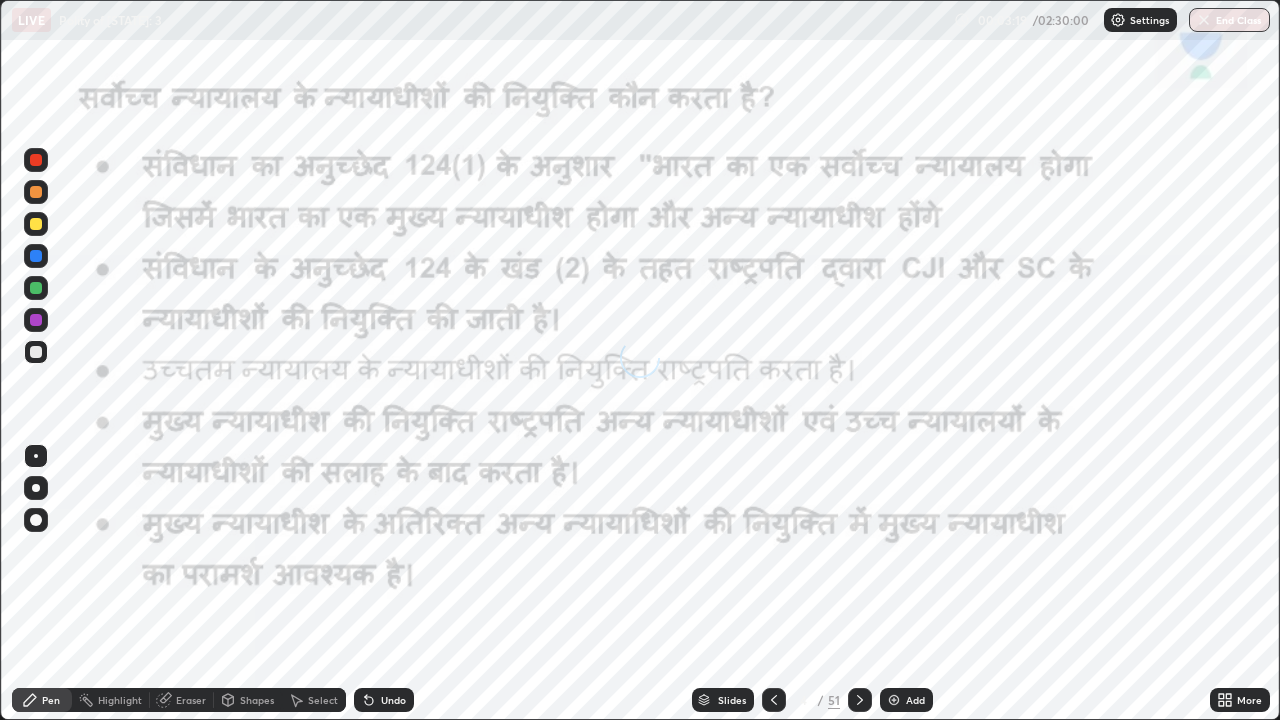 click on "Slides" at bounding box center (723, 700) 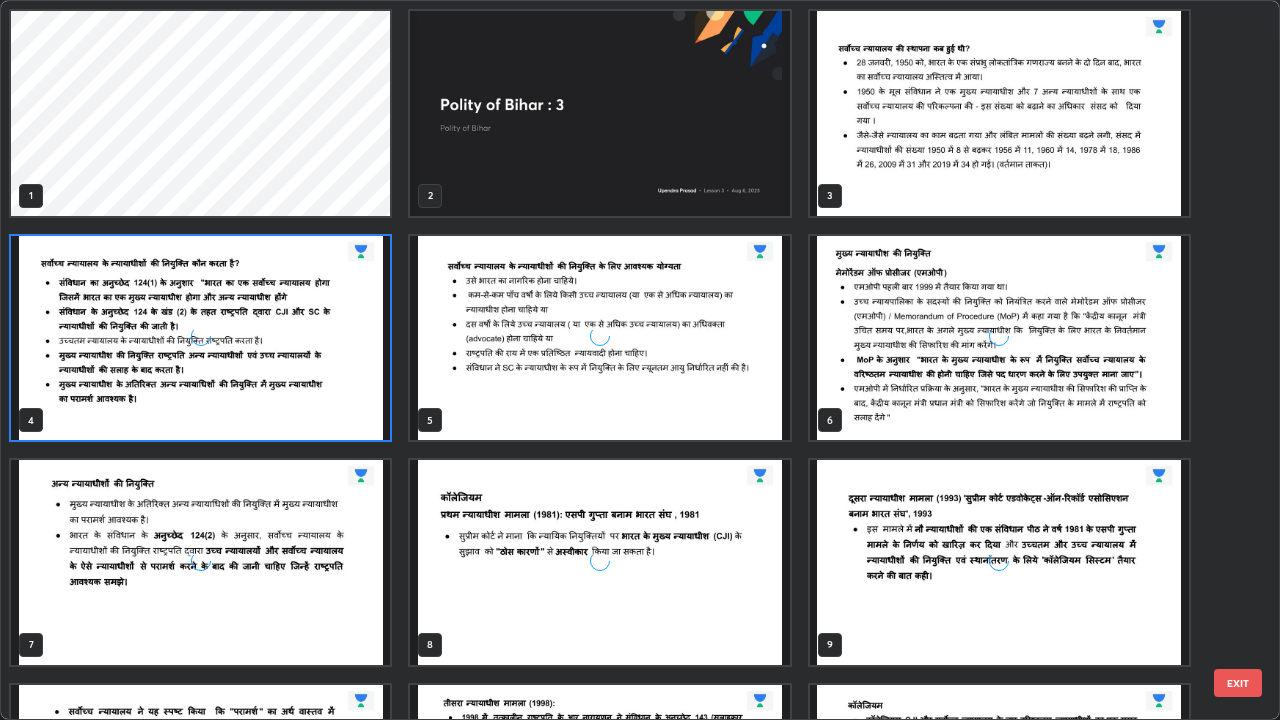 scroll, scrollTop: 7, scrollLeft: 11, axis: both 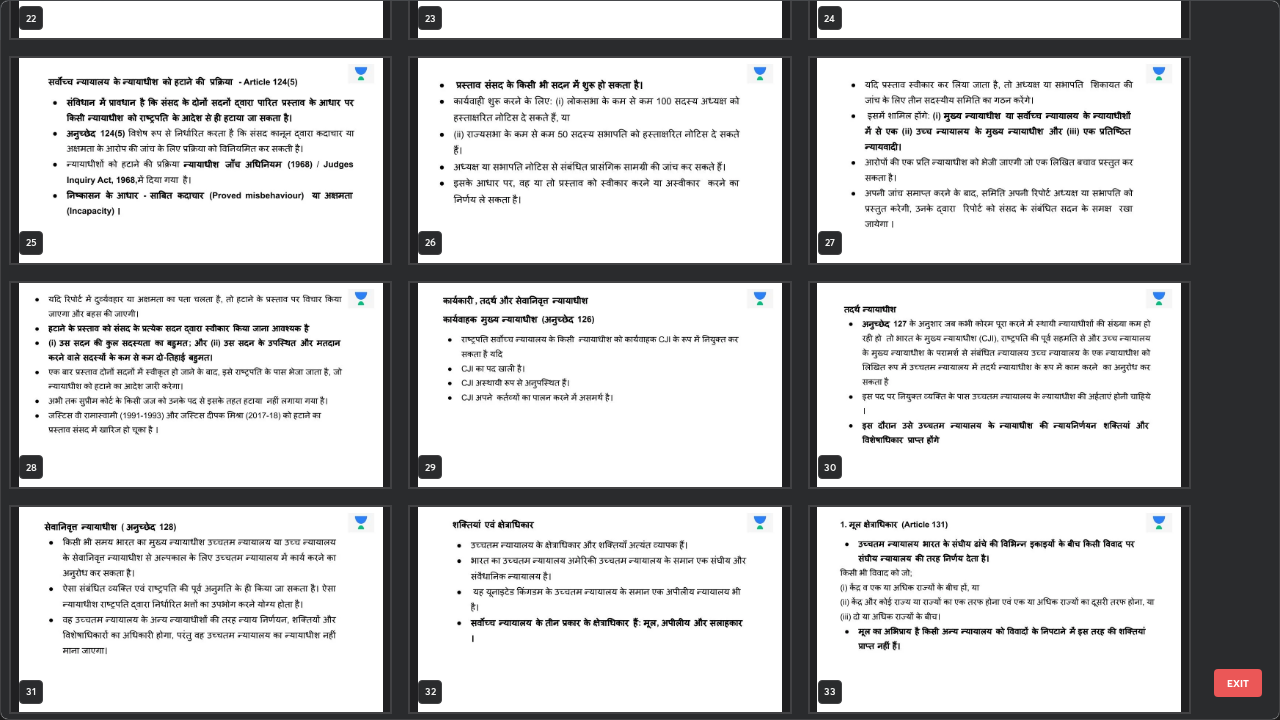 click at bounding box center (599, 385) 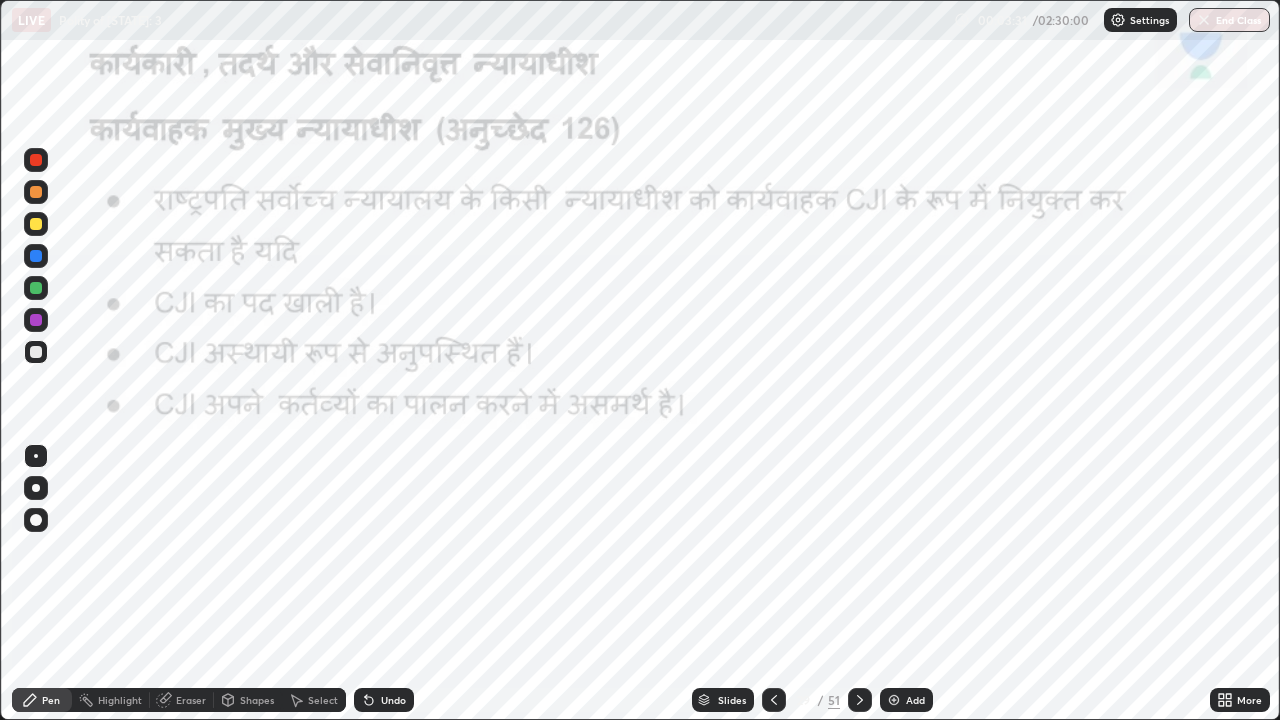 click at bounding box center [599, 385] 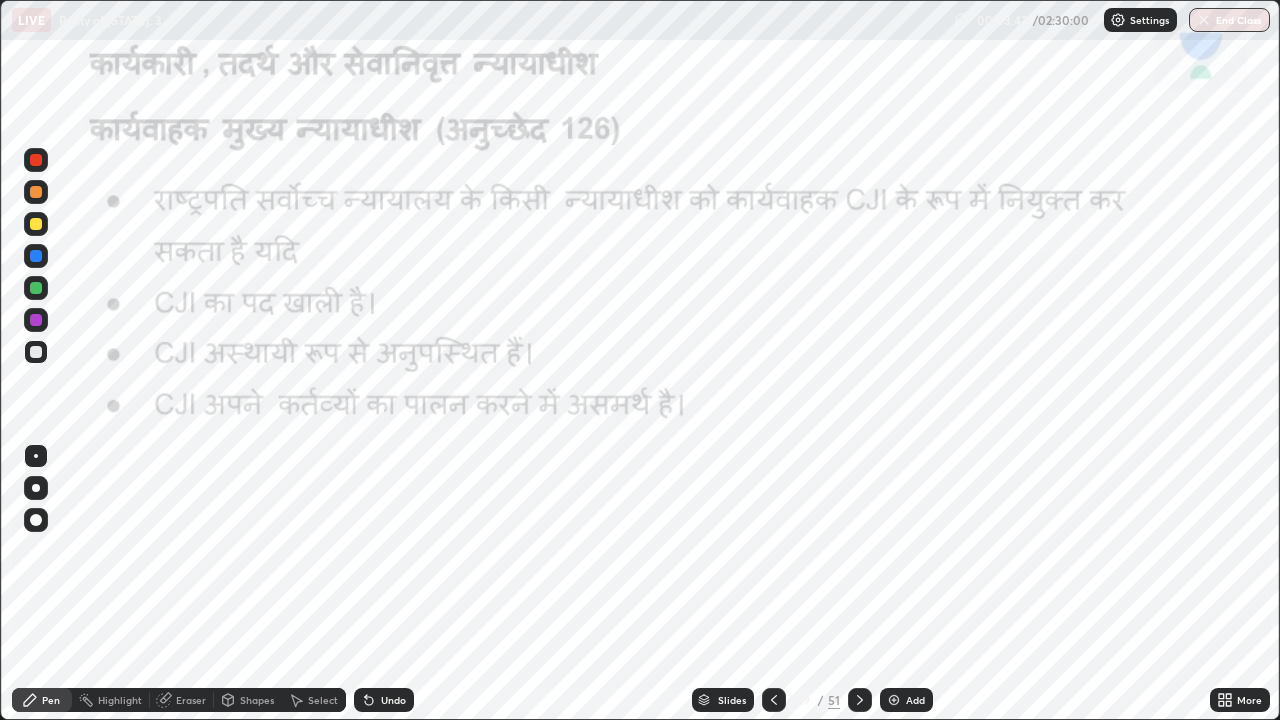 click at bounding box center [36, 160] 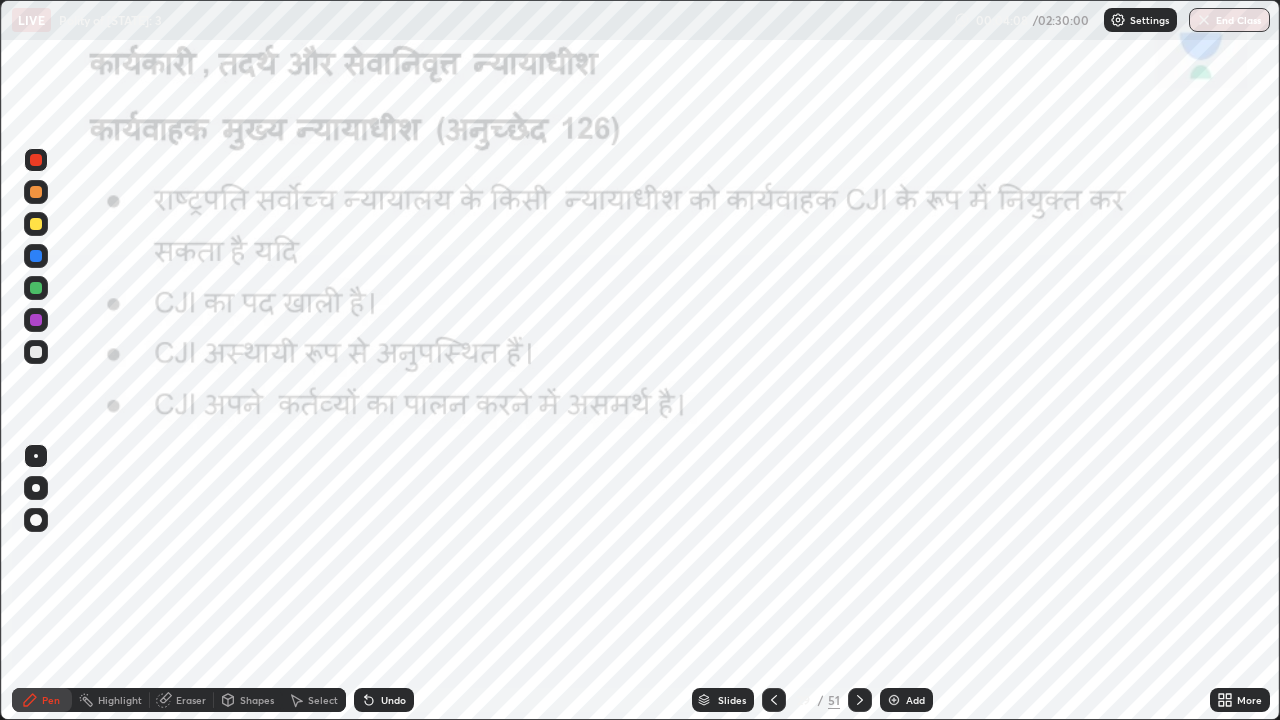 click 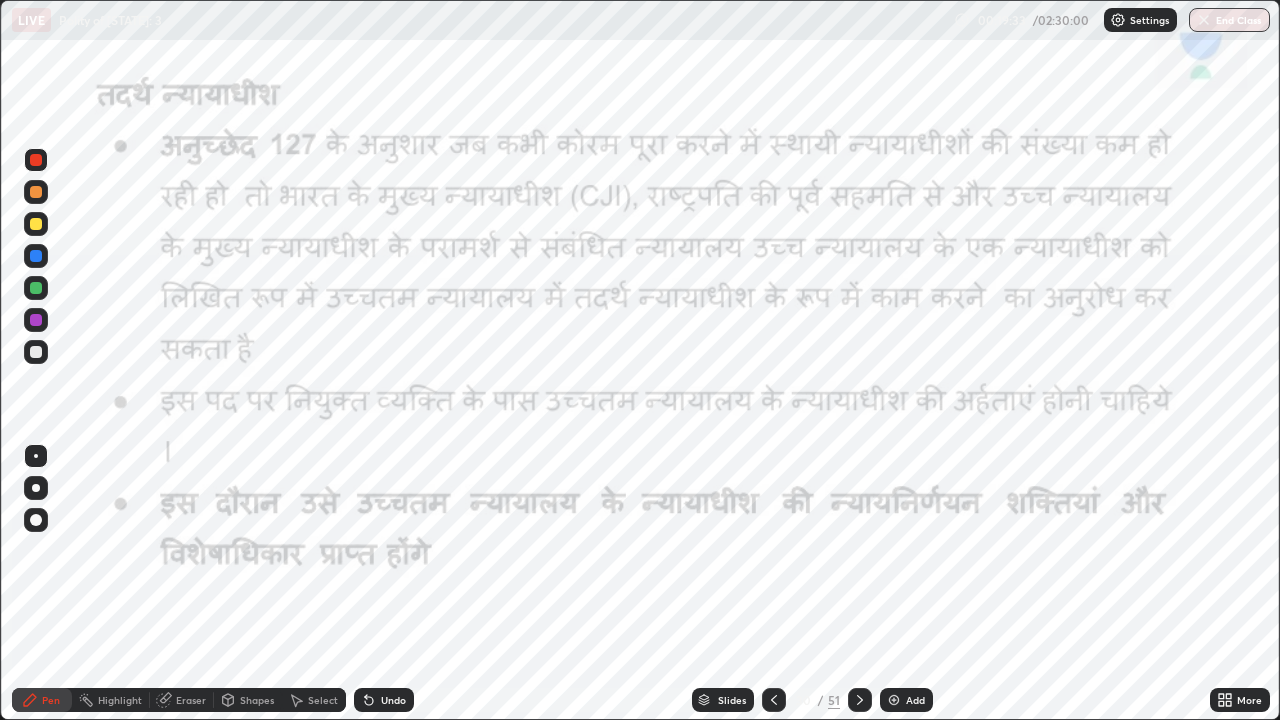 click 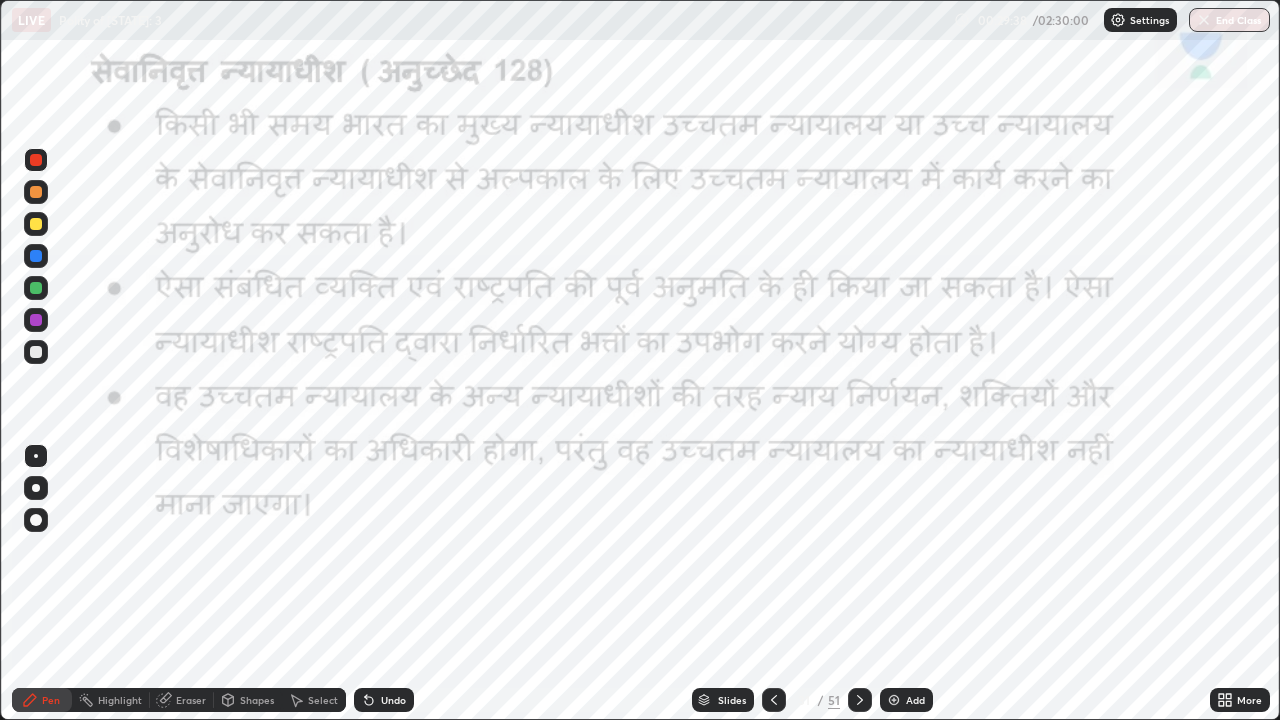 click 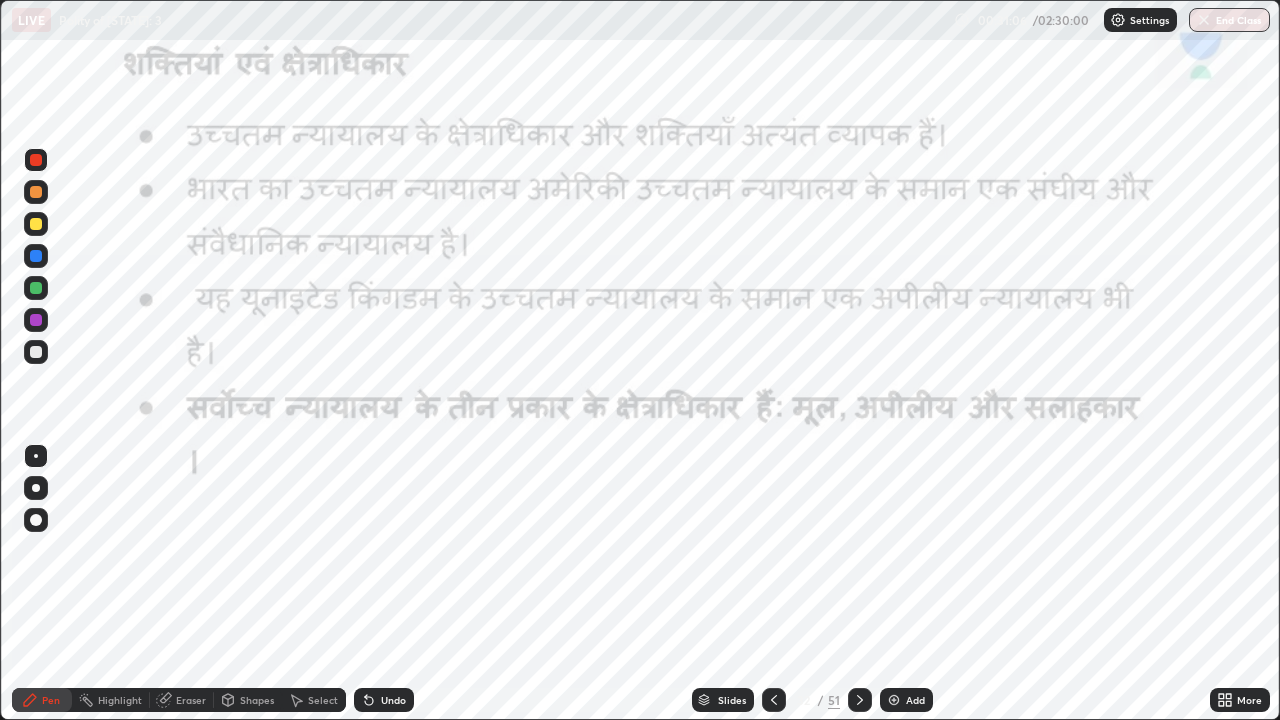 click at bounding box center [774, 700] 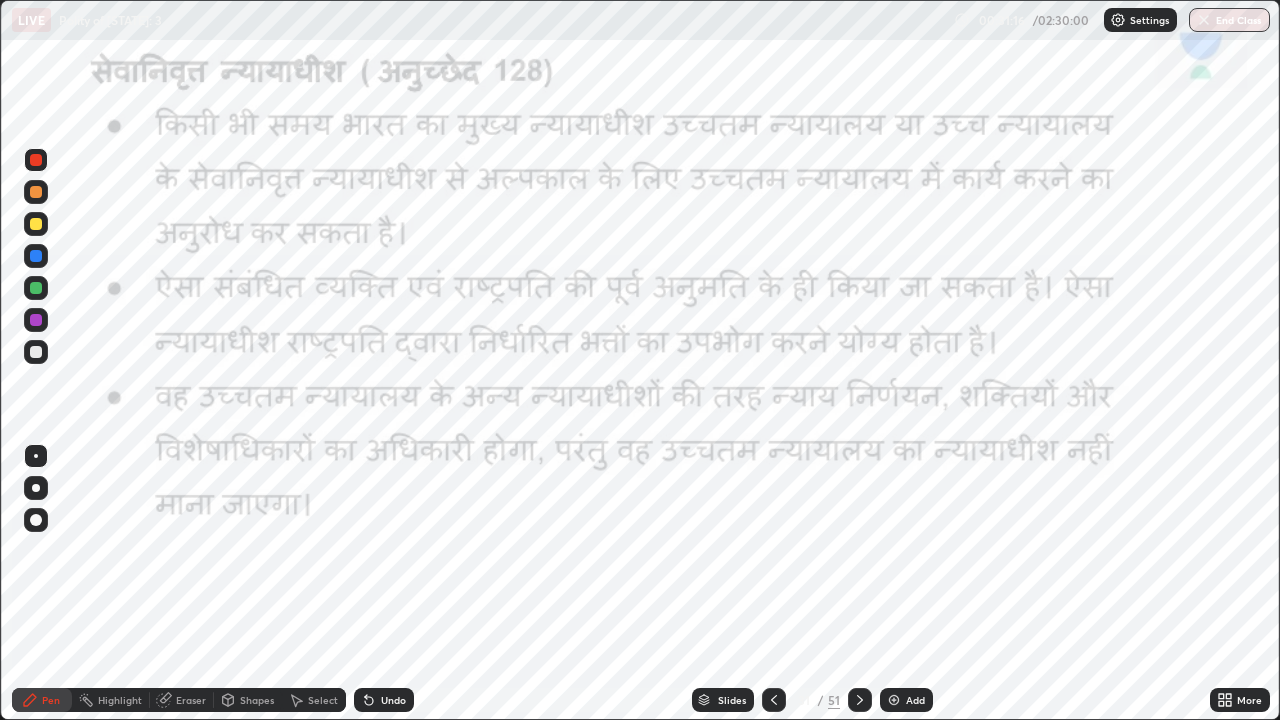 click 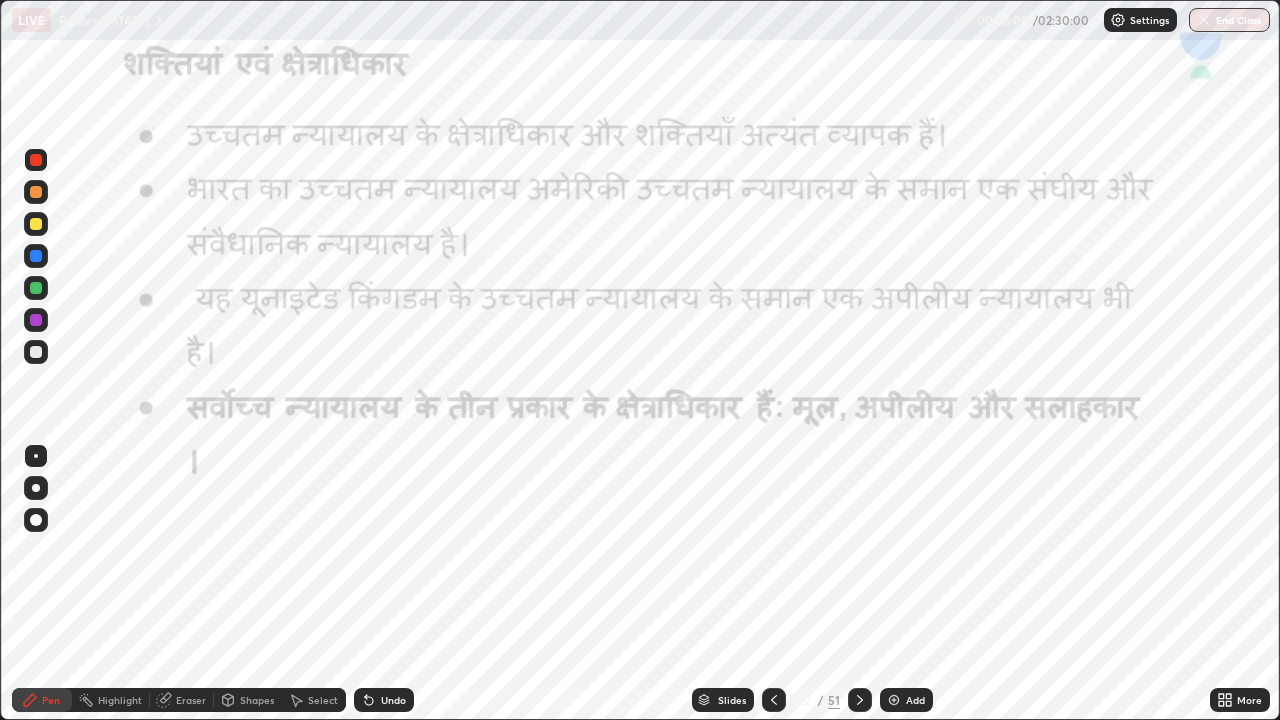 click at bounding box center (860, 700) 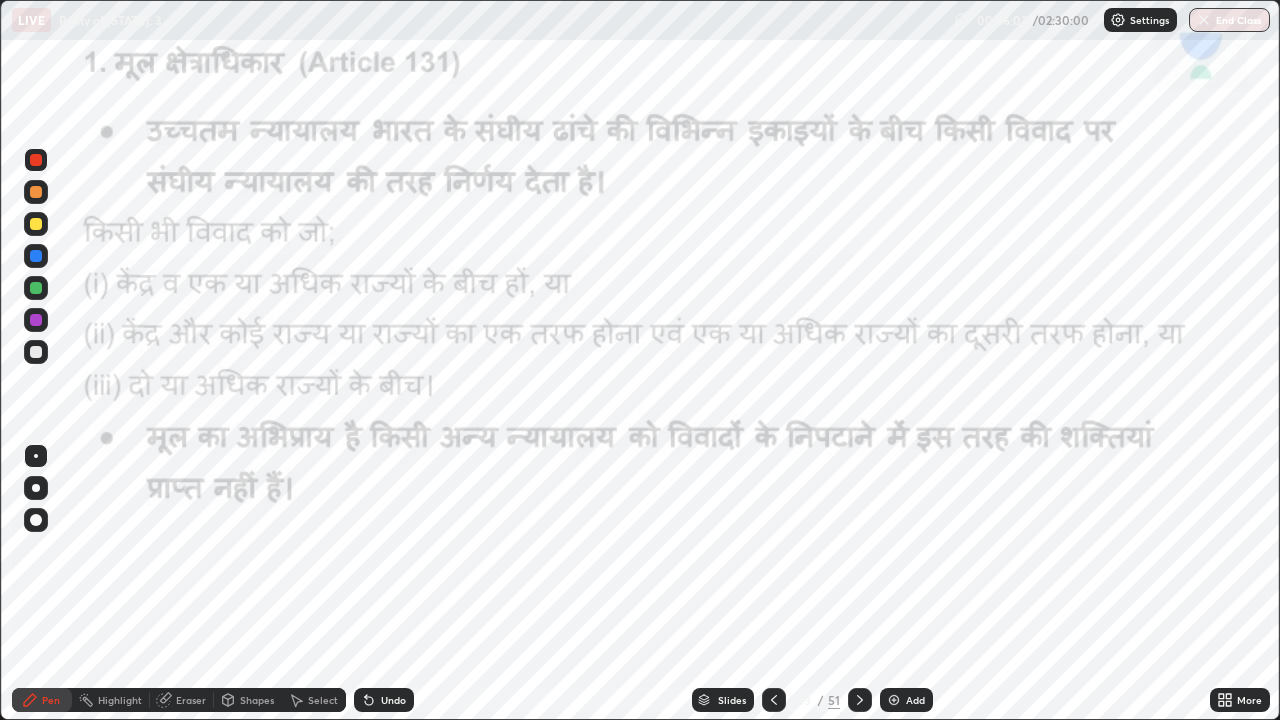click 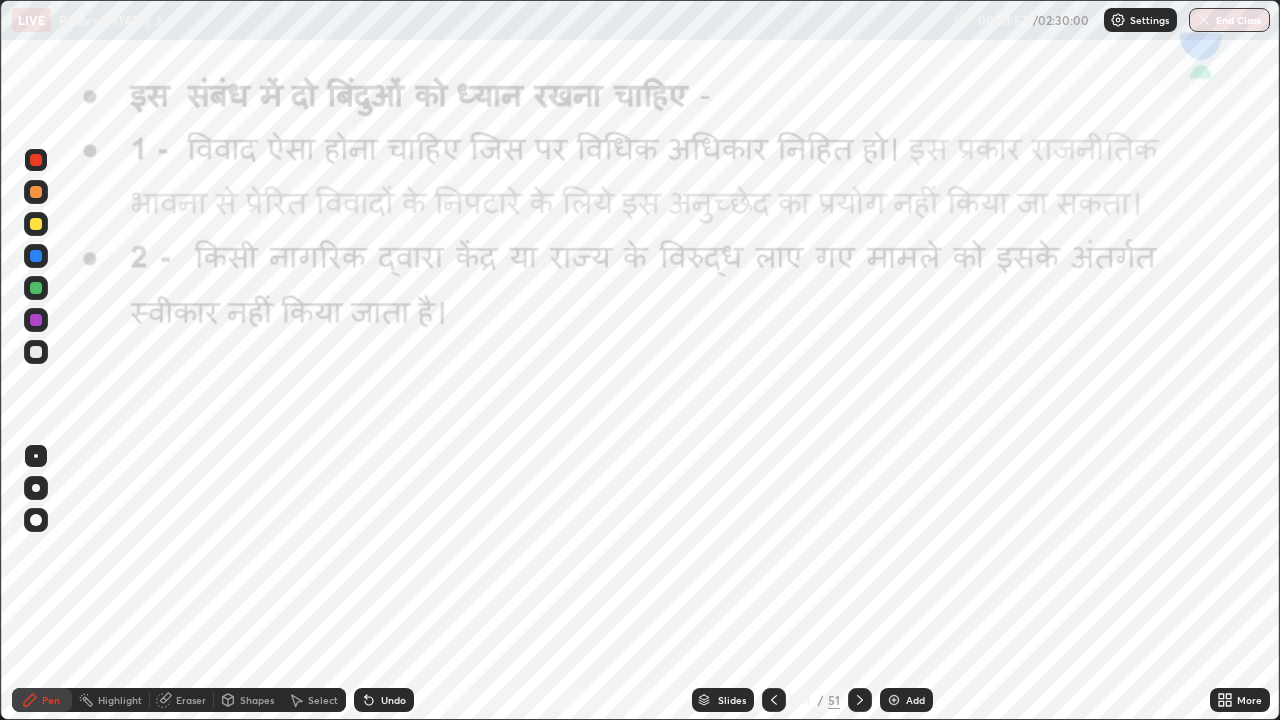 click 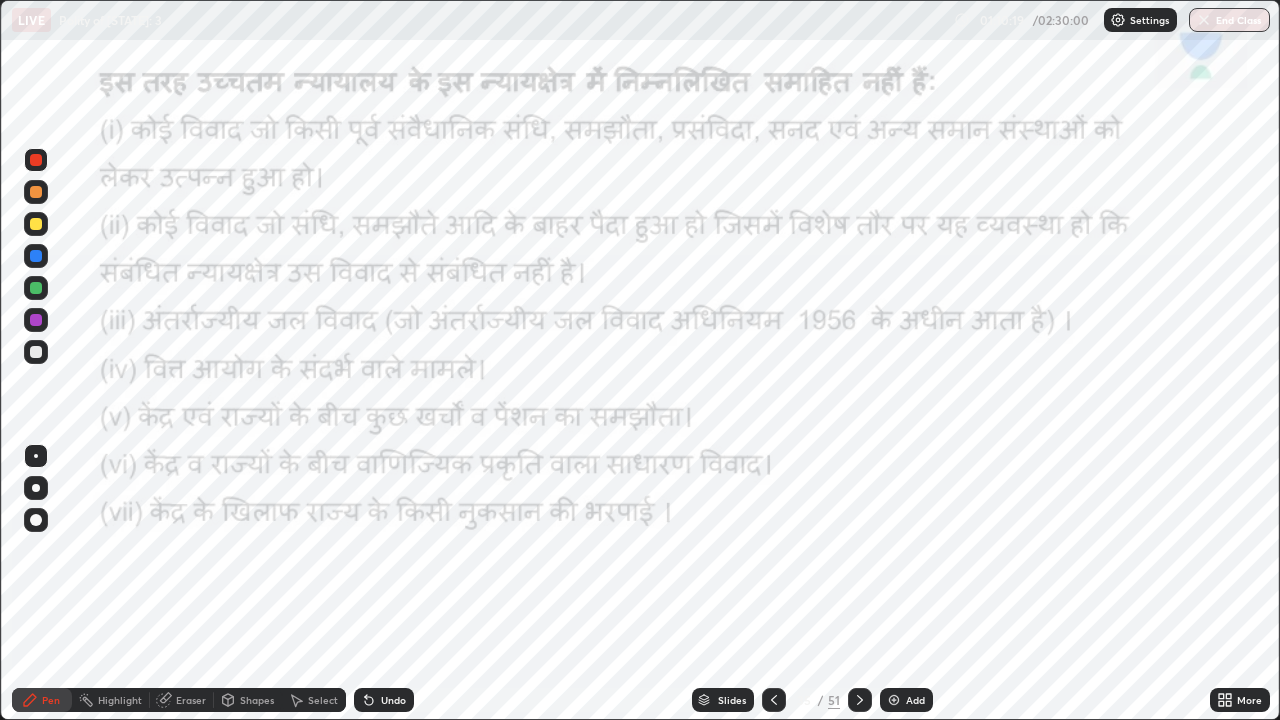 click 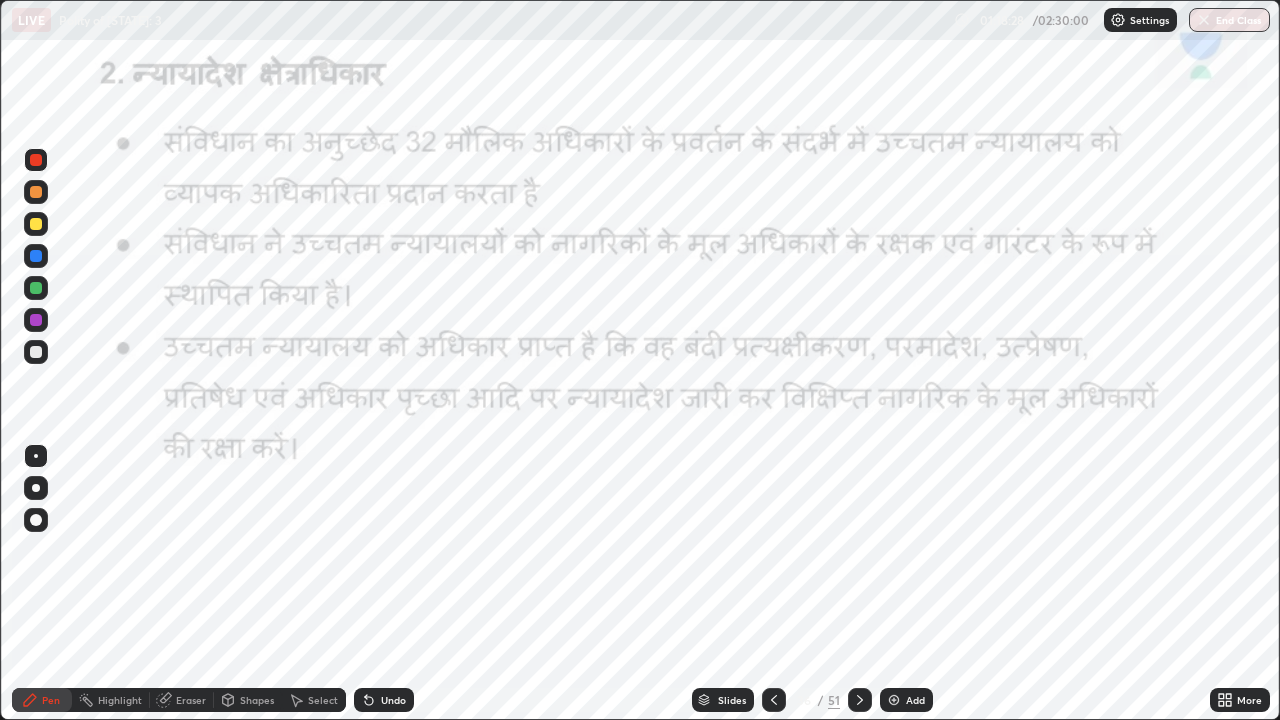 click 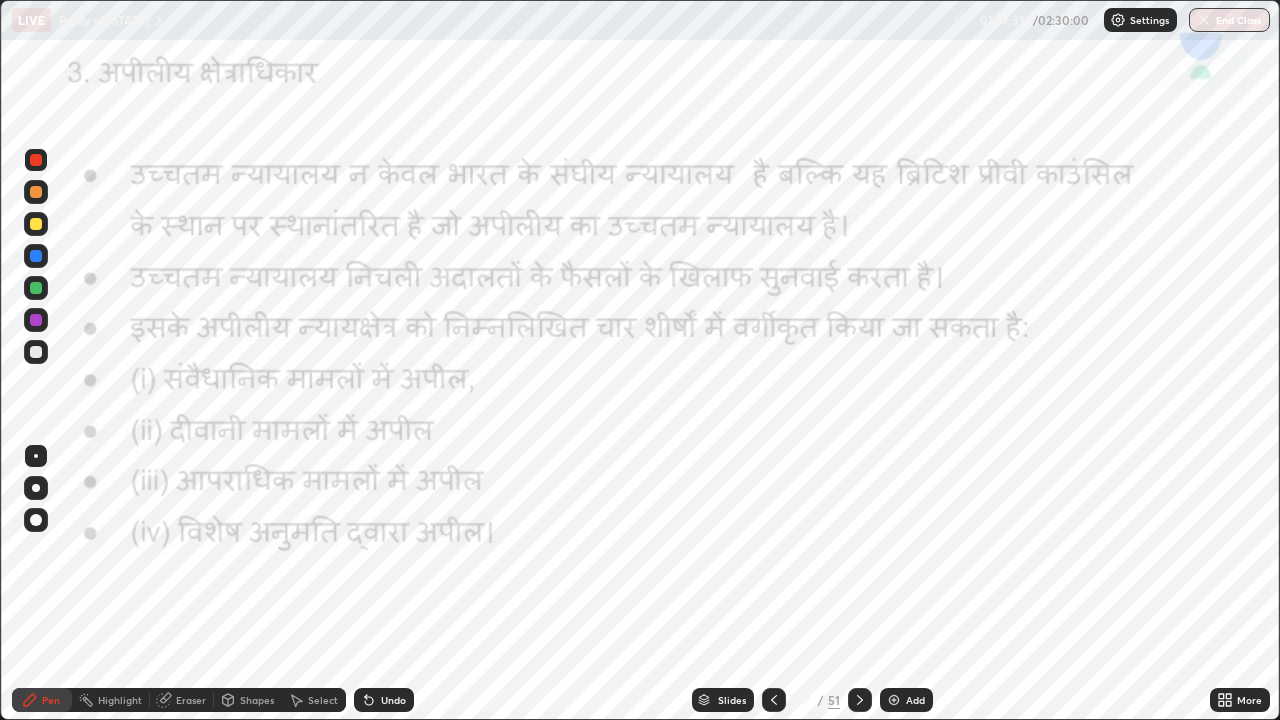 click on "Add" at bounding box center [906, 700] 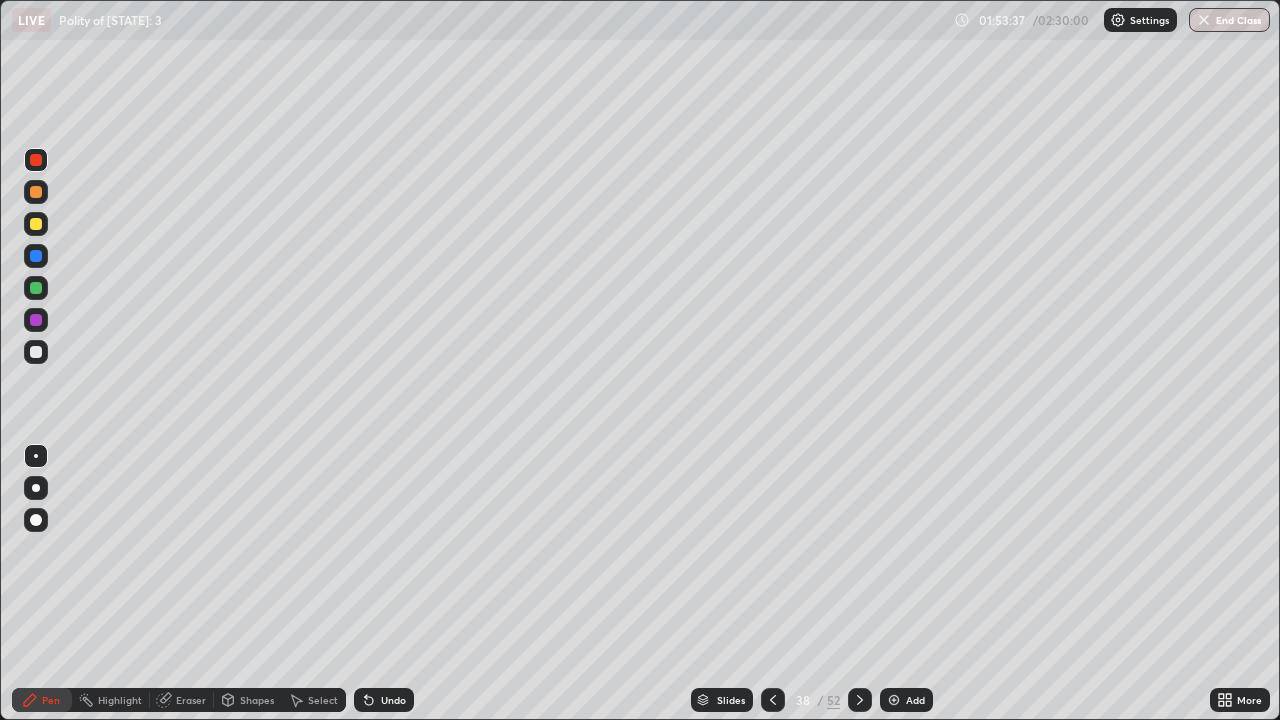 click 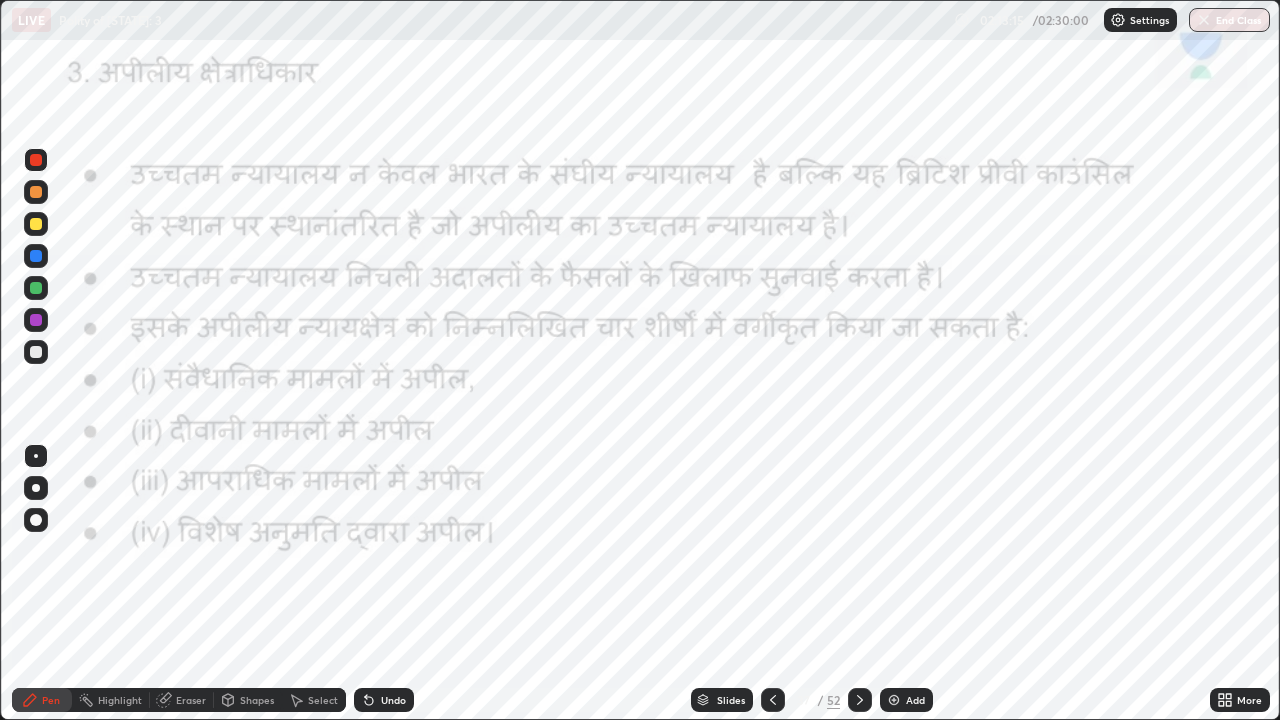 click 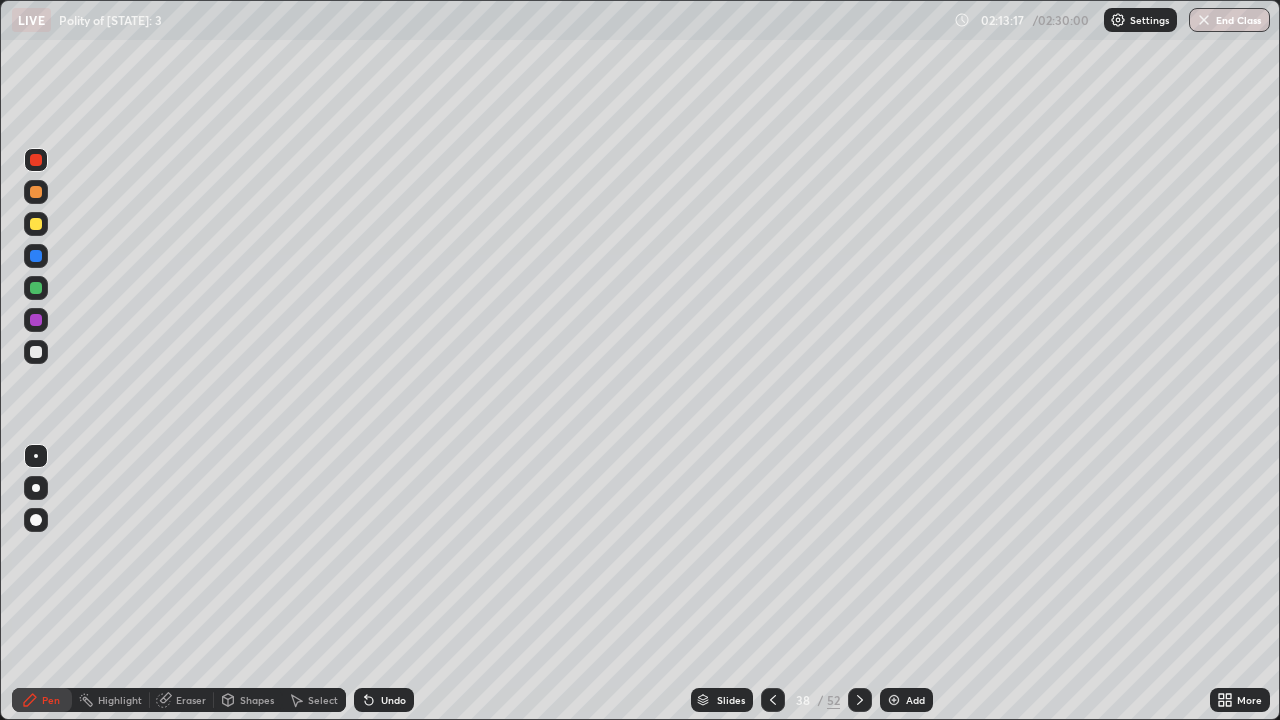 click 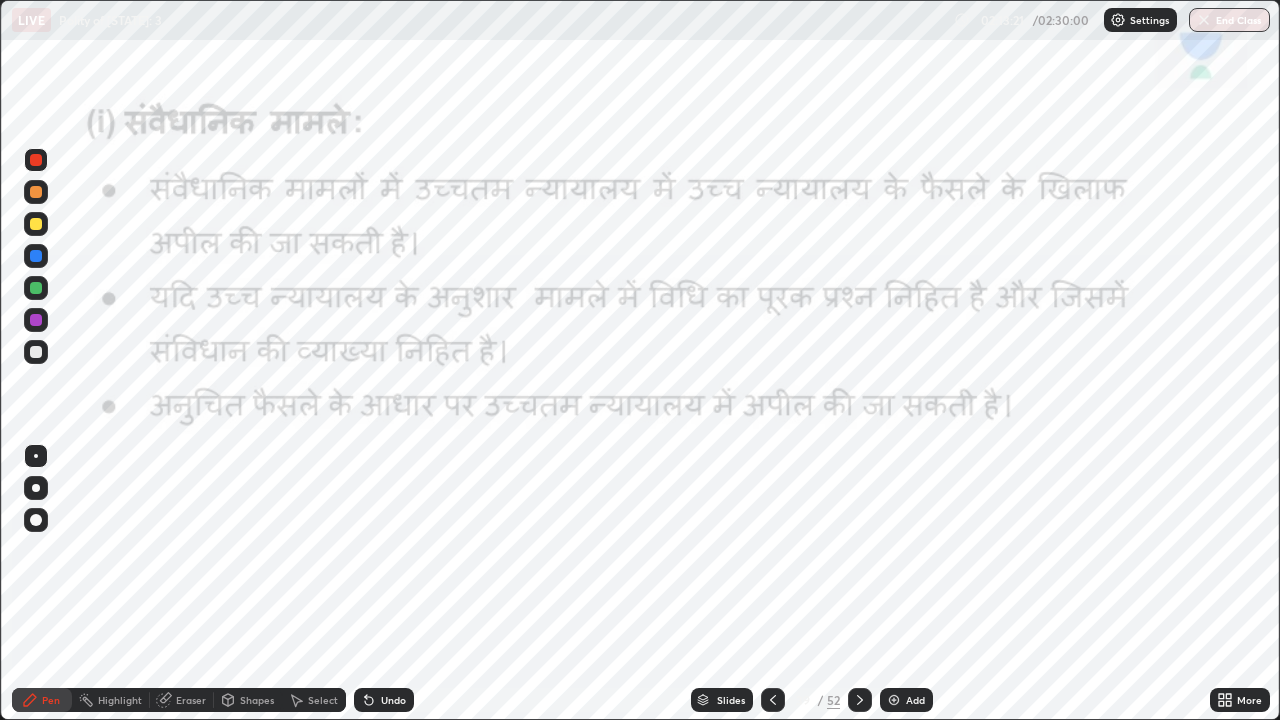 click 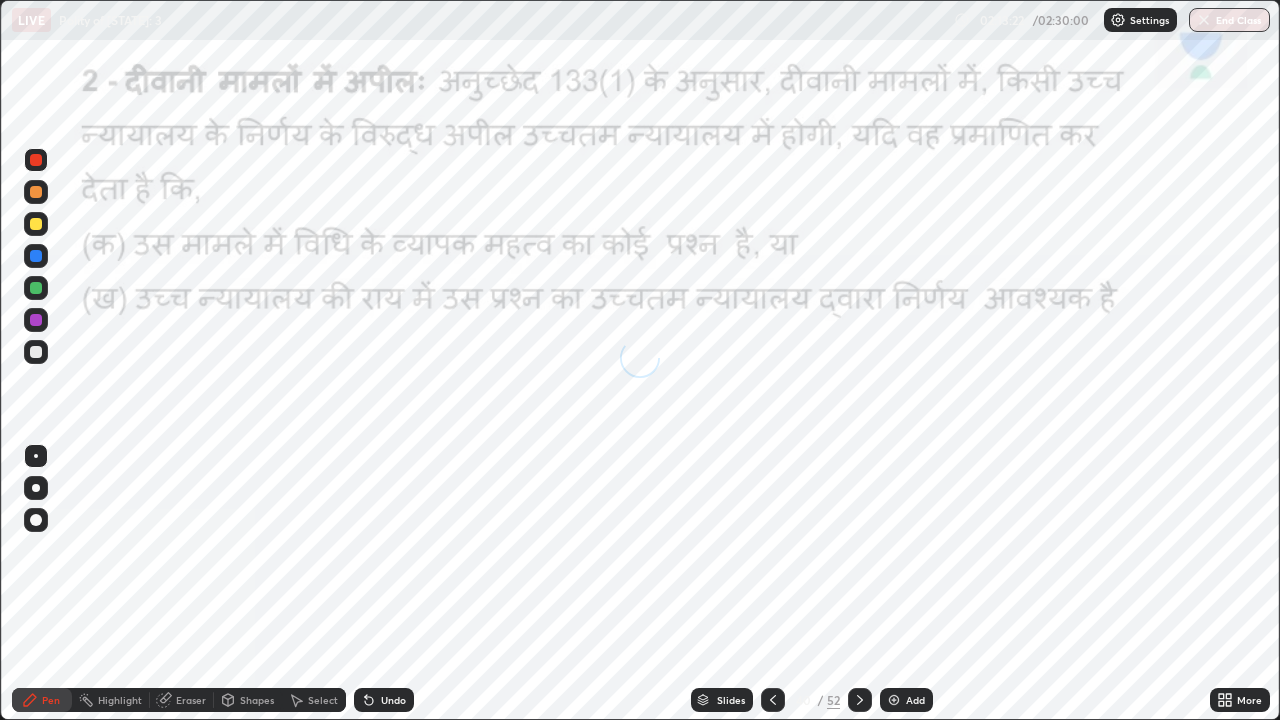 click 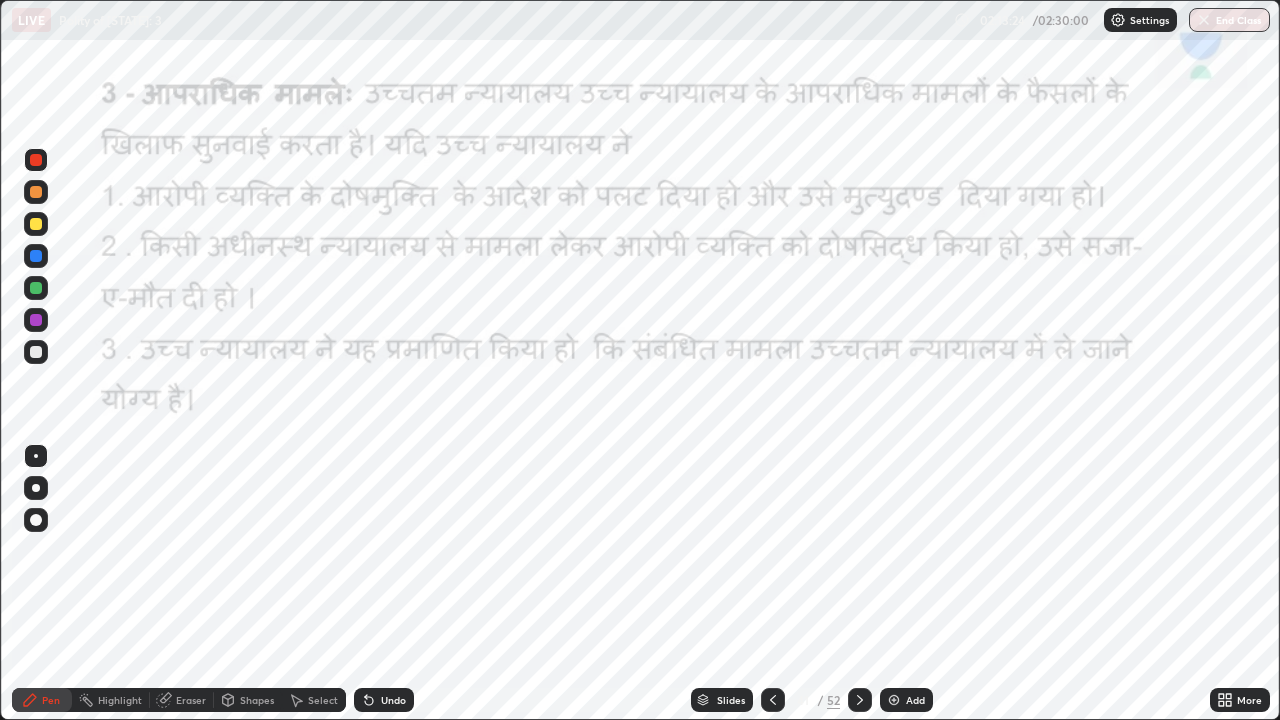 click at bounding box center (860, 700) 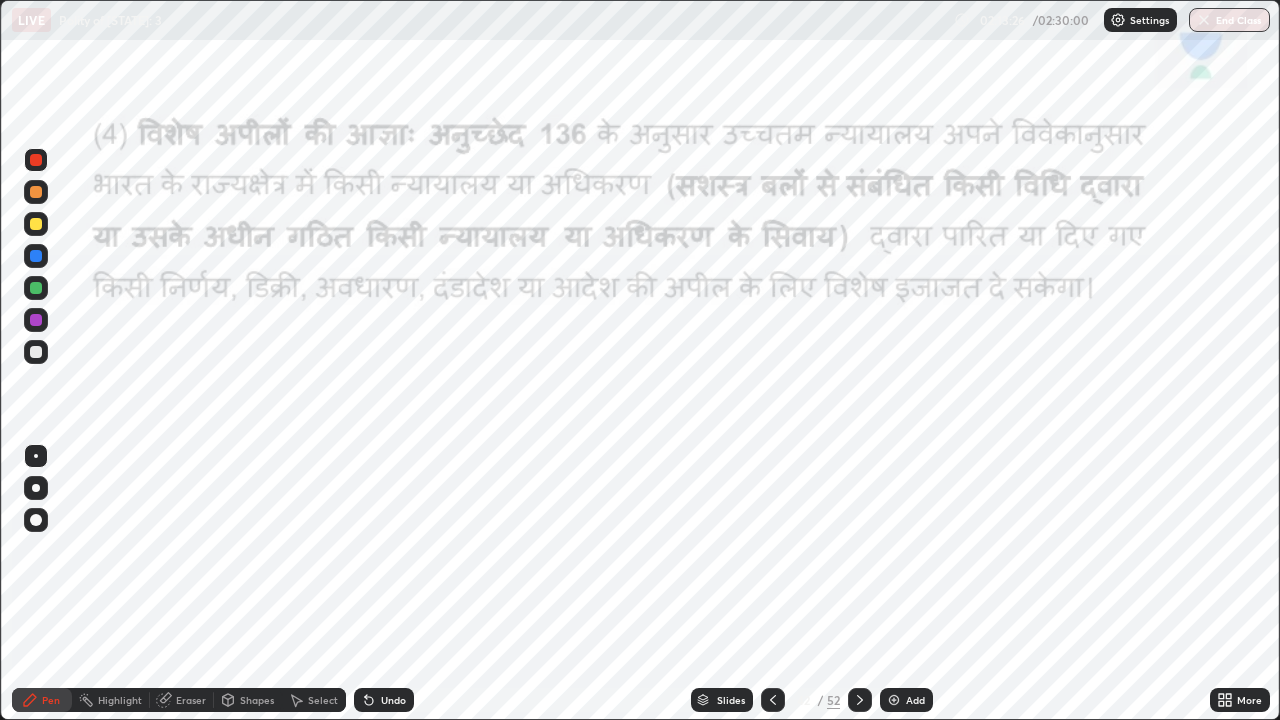 click 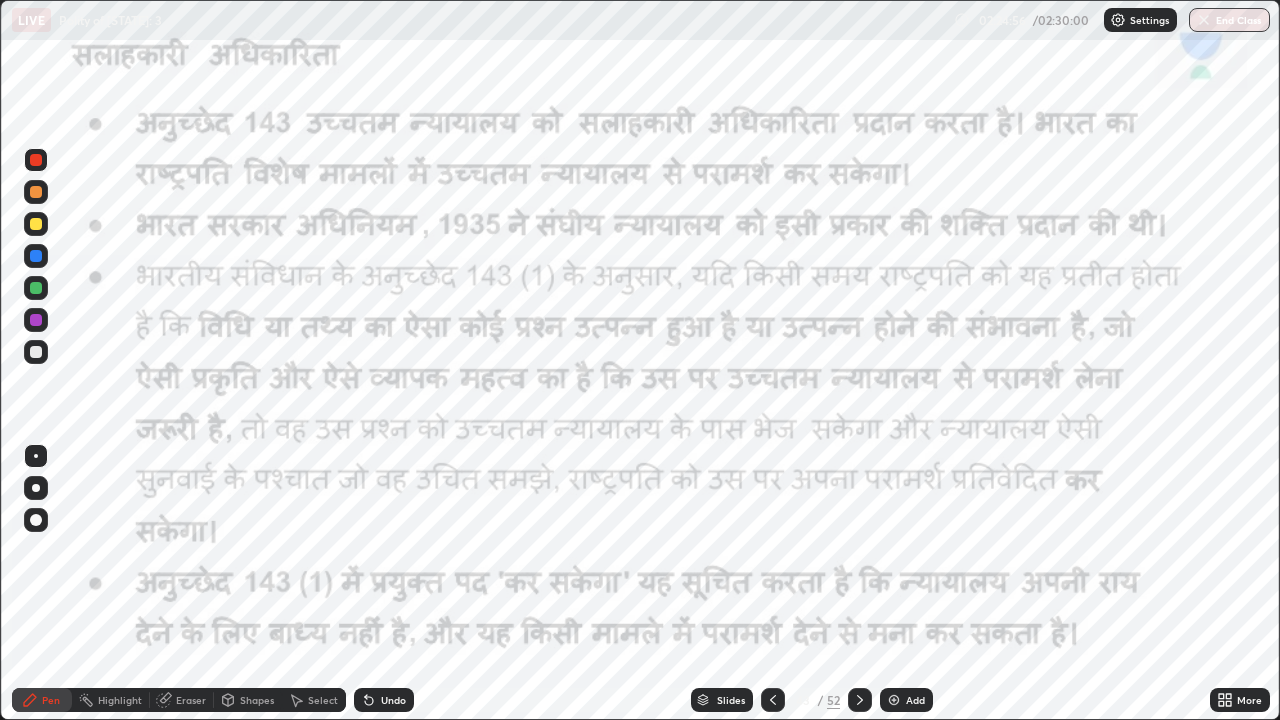 click at bounding box center [894, 700] 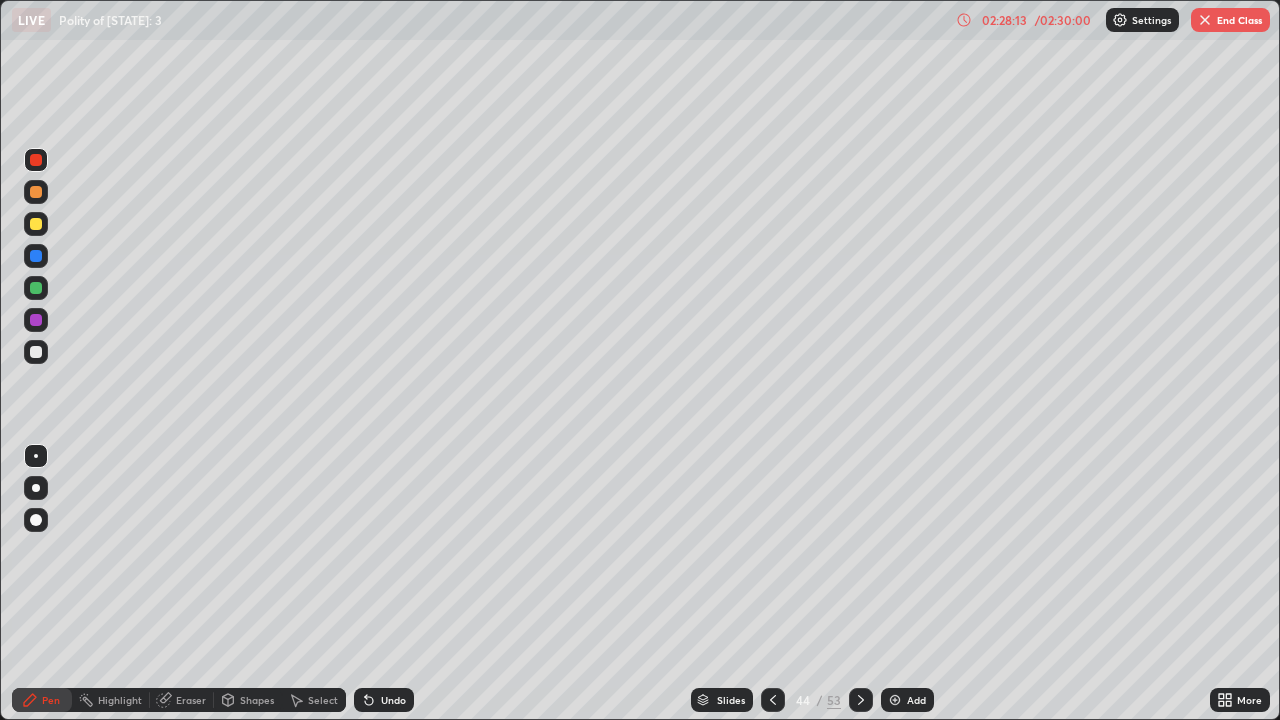 click 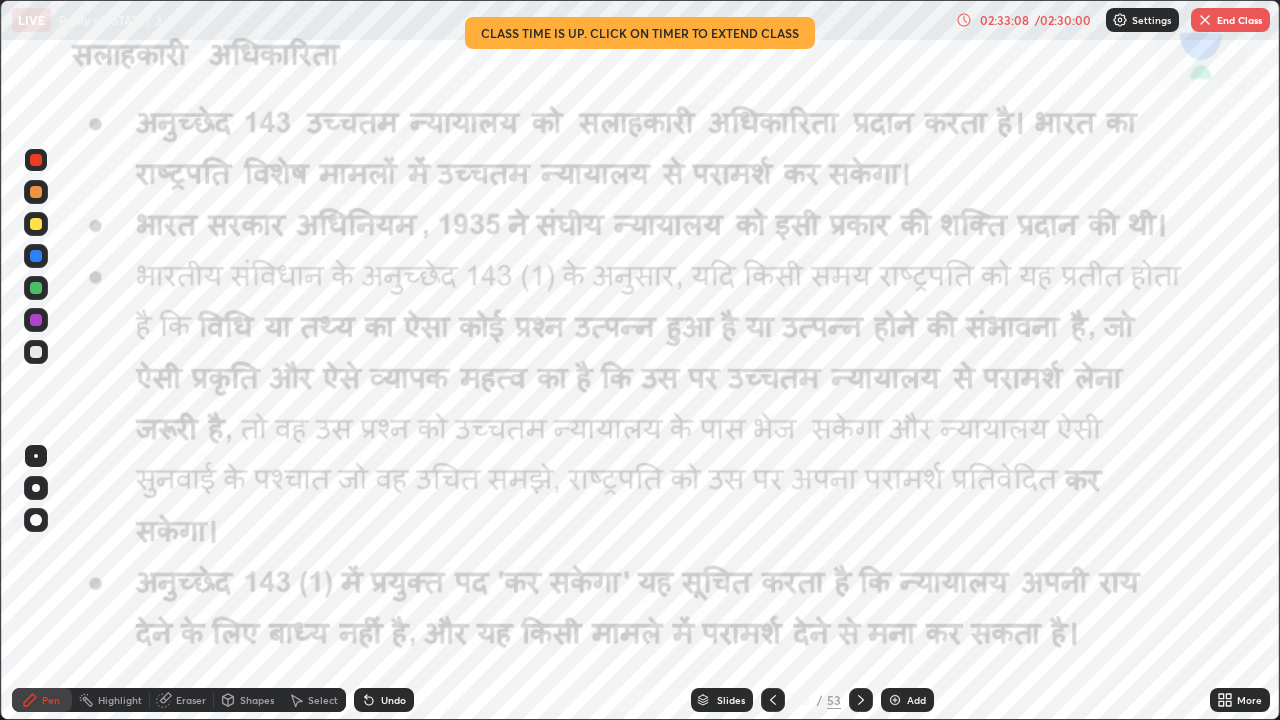 click on "02:33:08" at bounding box center [1004, 20] 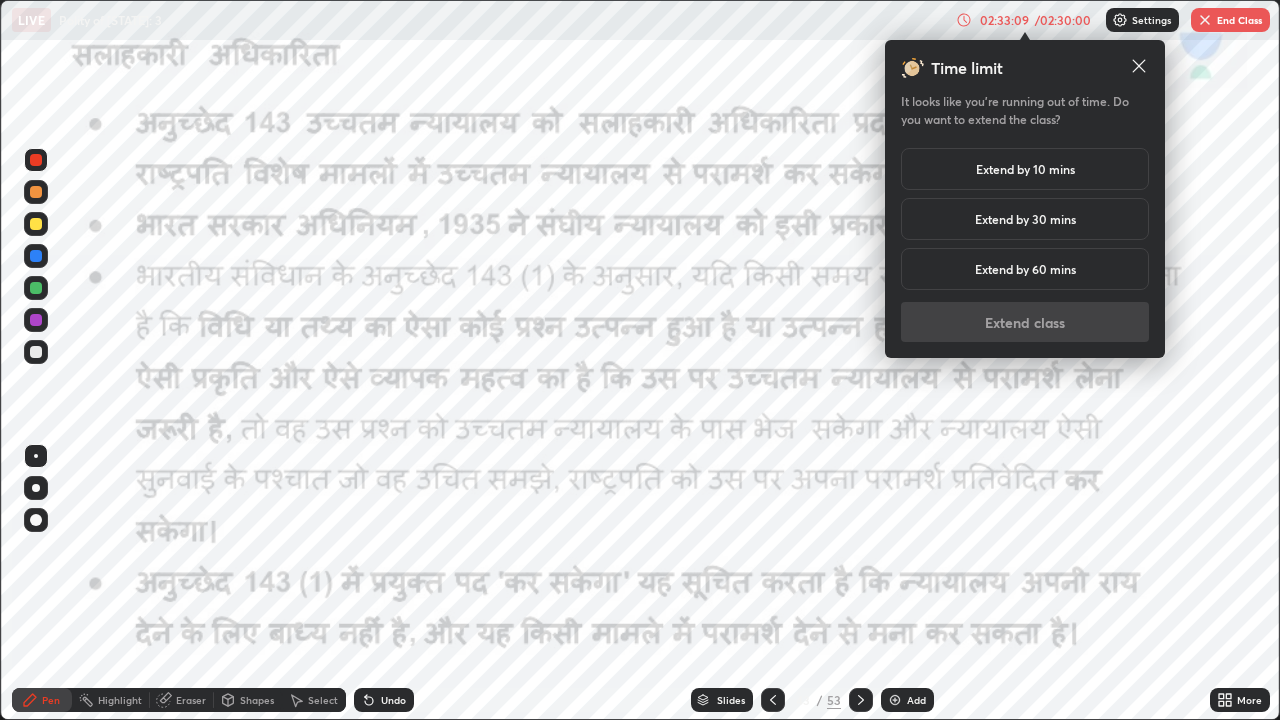 click on "Extend by 10 mins" at bounding box center [1025, 169] 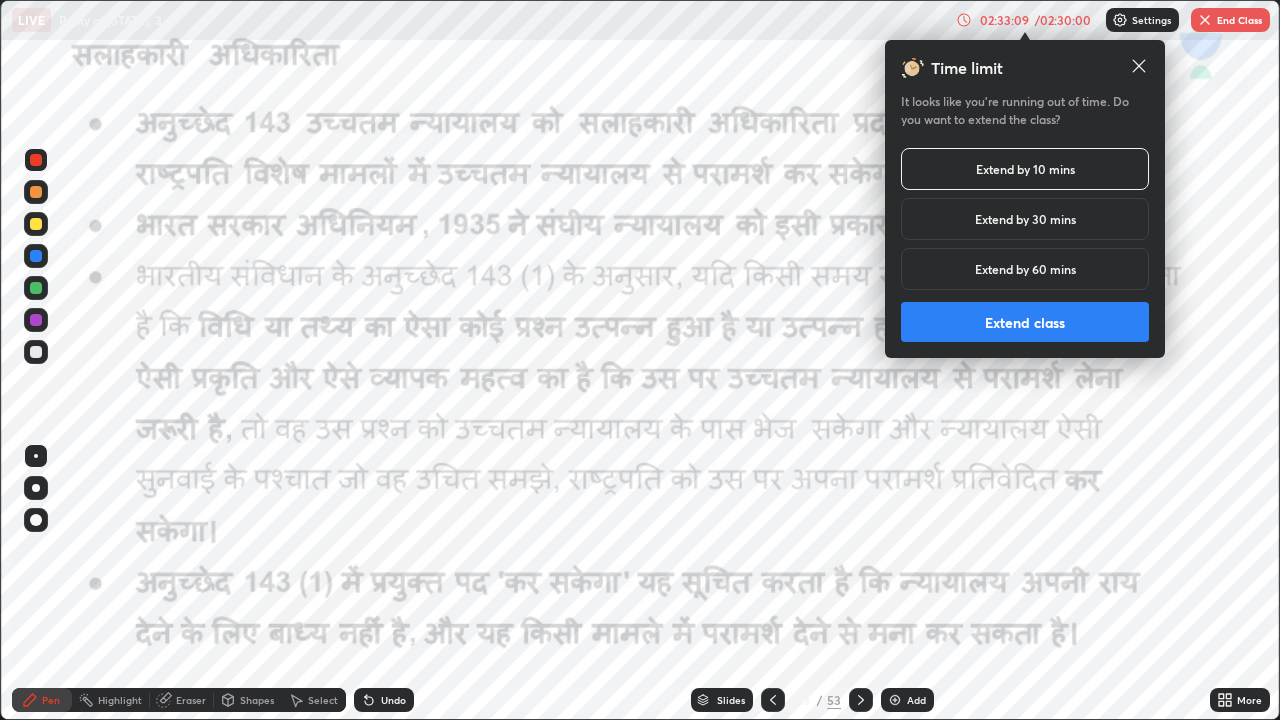 click on "Extend class" at bounding box center (1025, 322) 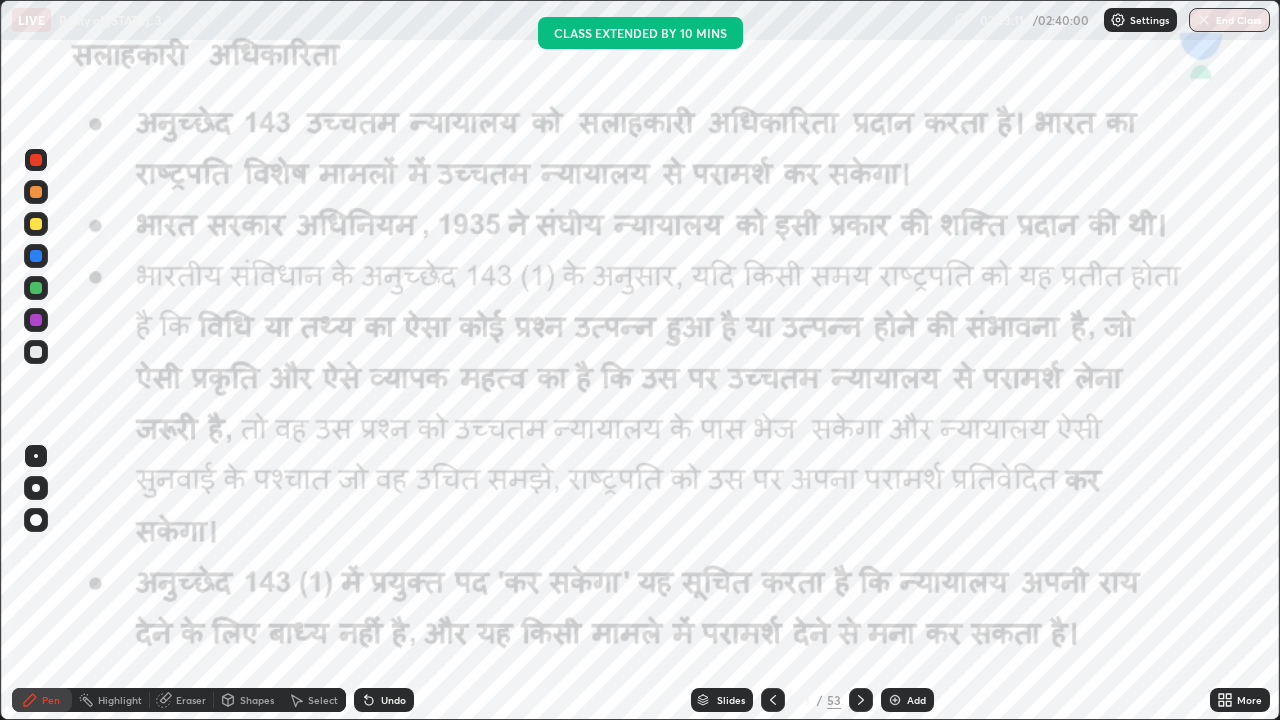 click at bounding box center [861, 700] 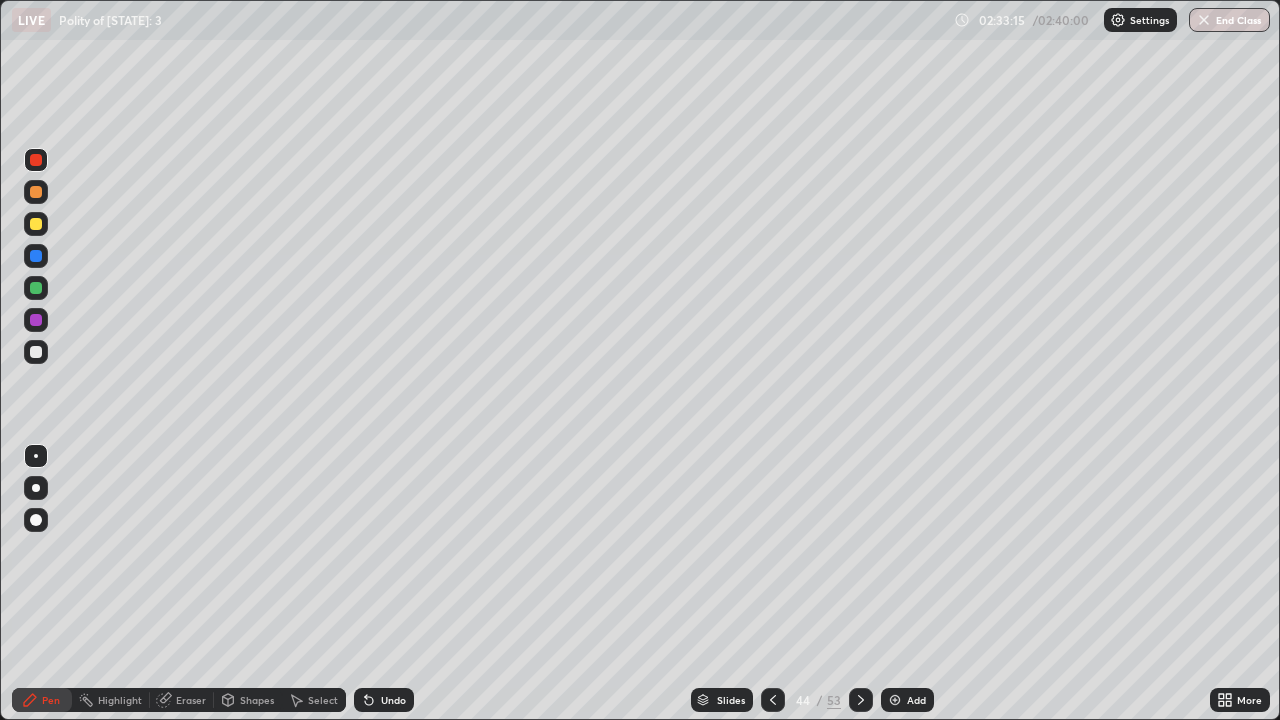 click at bounding box center (861, 700) 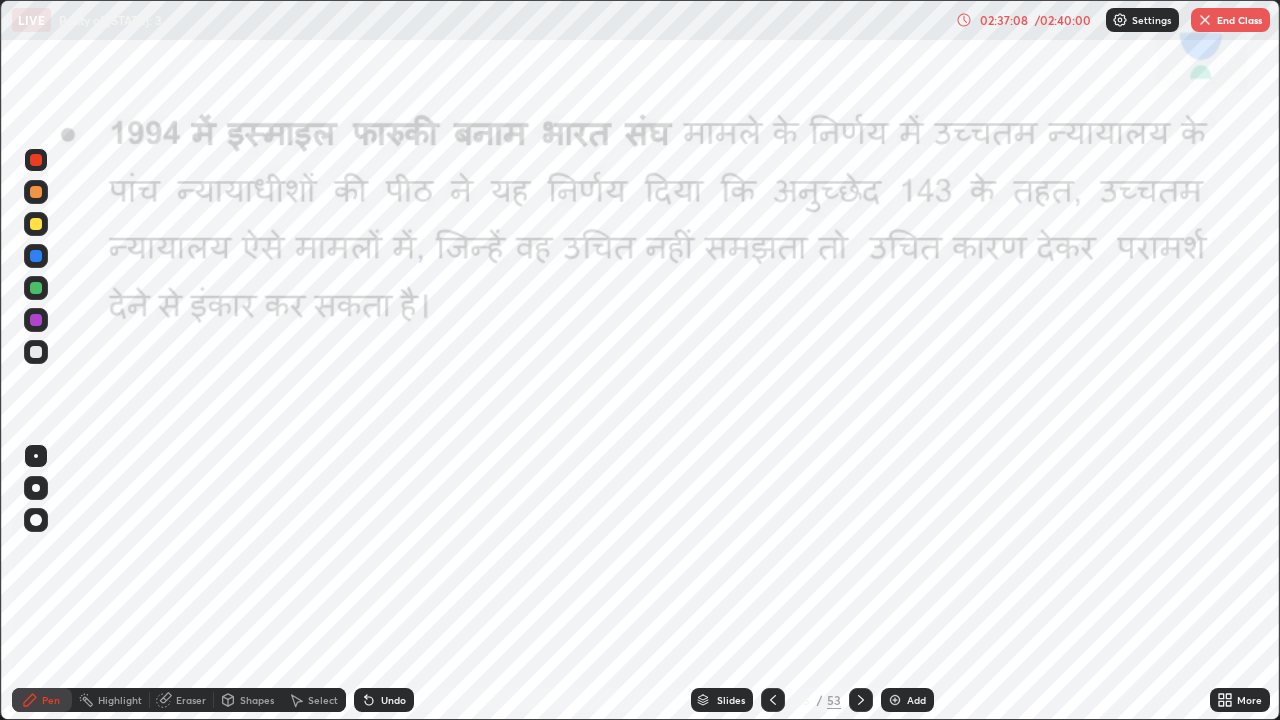 click 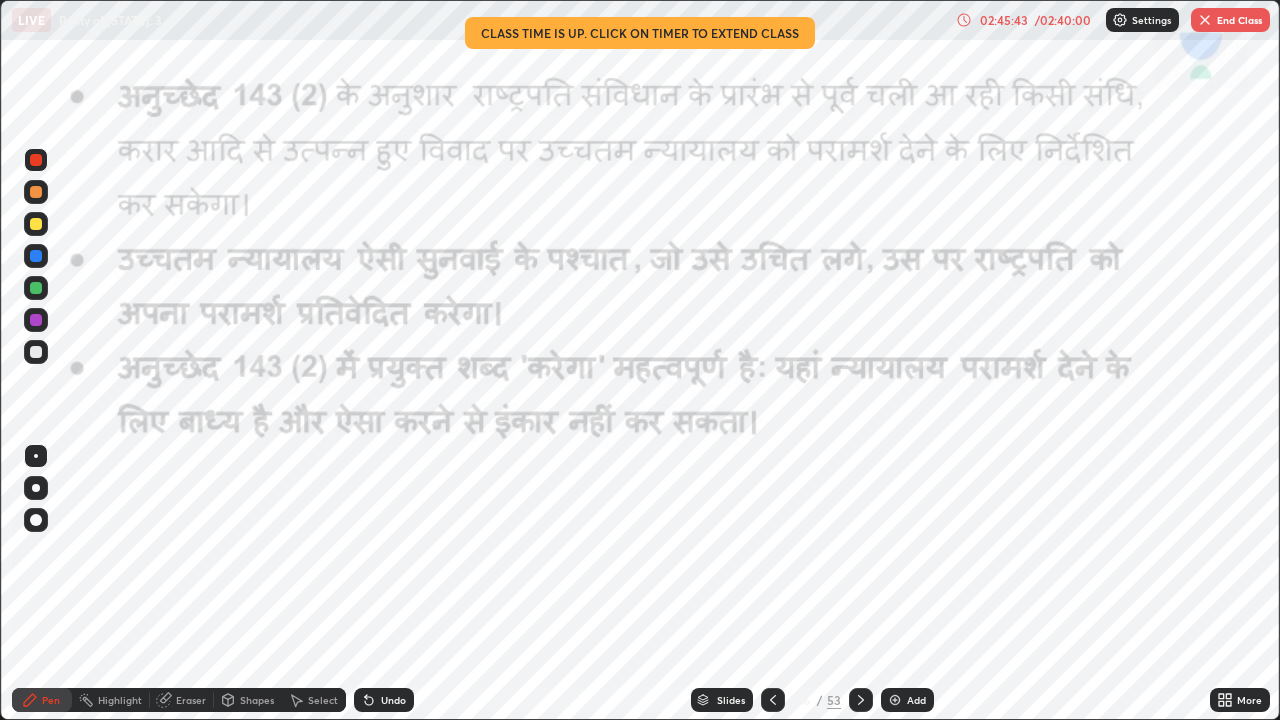 click on "02:45:43" at bounding box center (1004, 20) 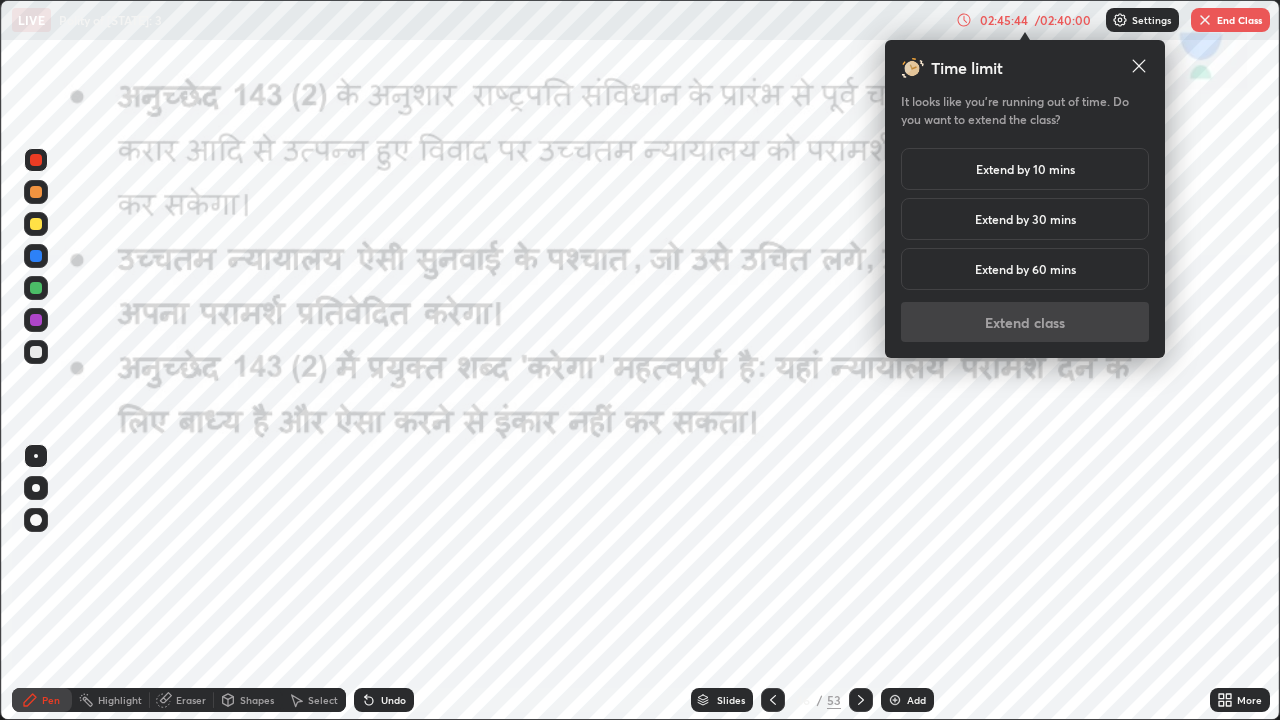 click on "Extend by 10 mins" at bounding box center [1025, 169] 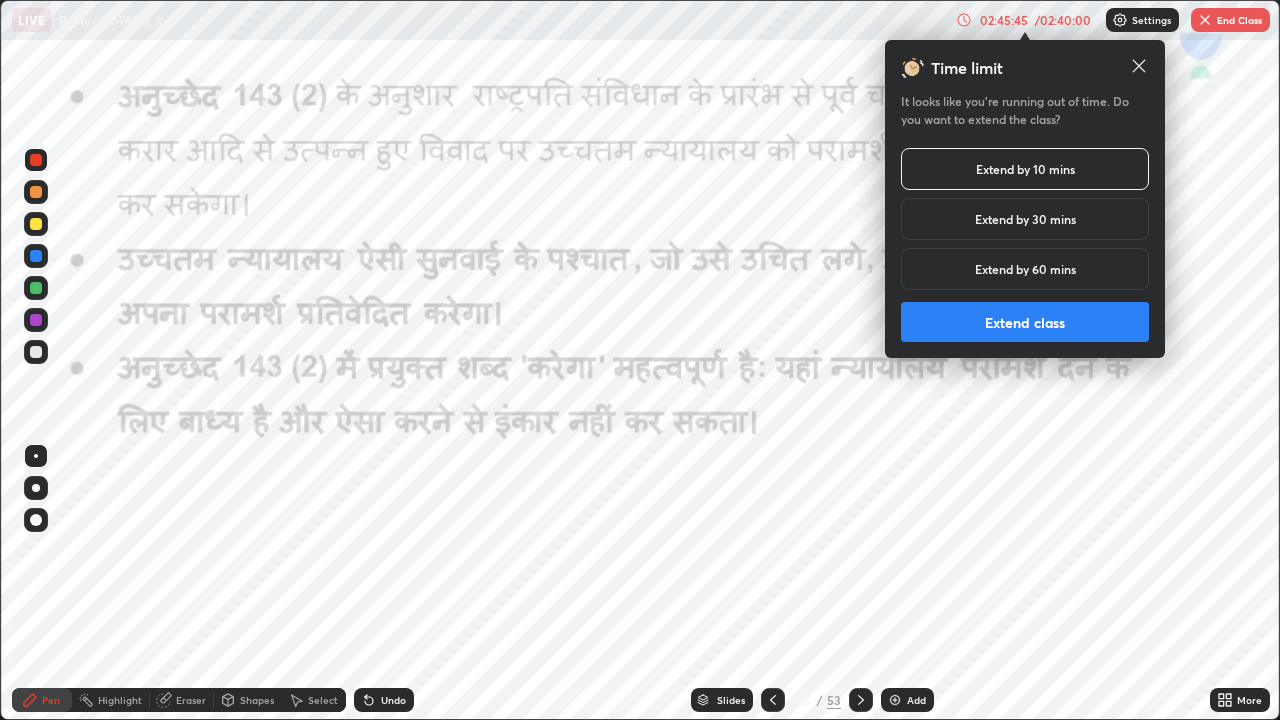 click on "Extend class" at bounding box center [1025, 322] 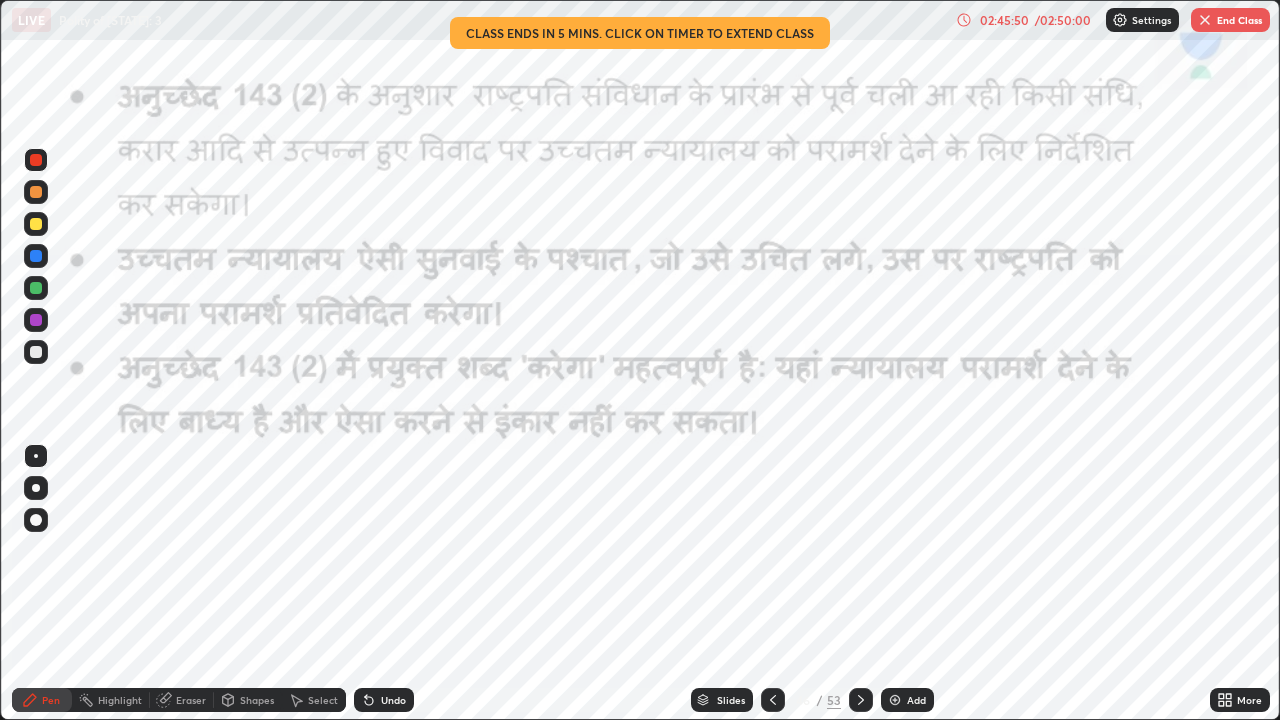 click on "End Class" at bounding box center [1230, 20] 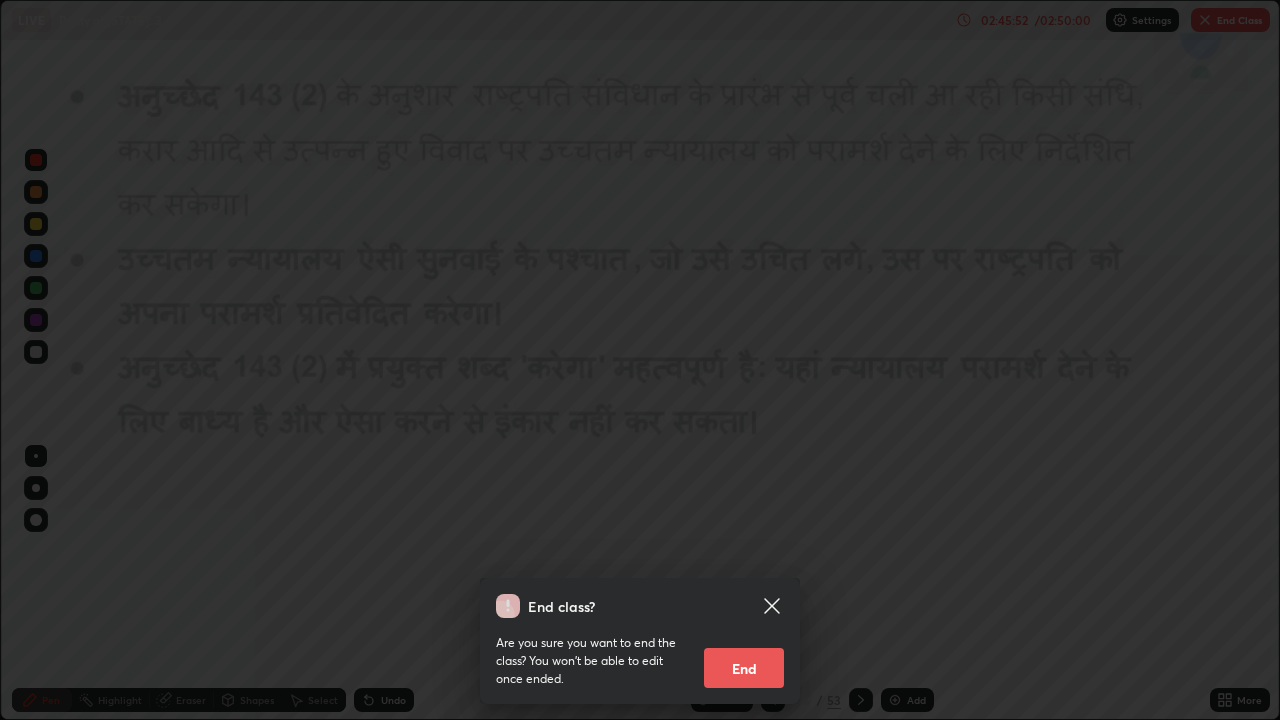 click on "End" at bounding box center (744, 668) 